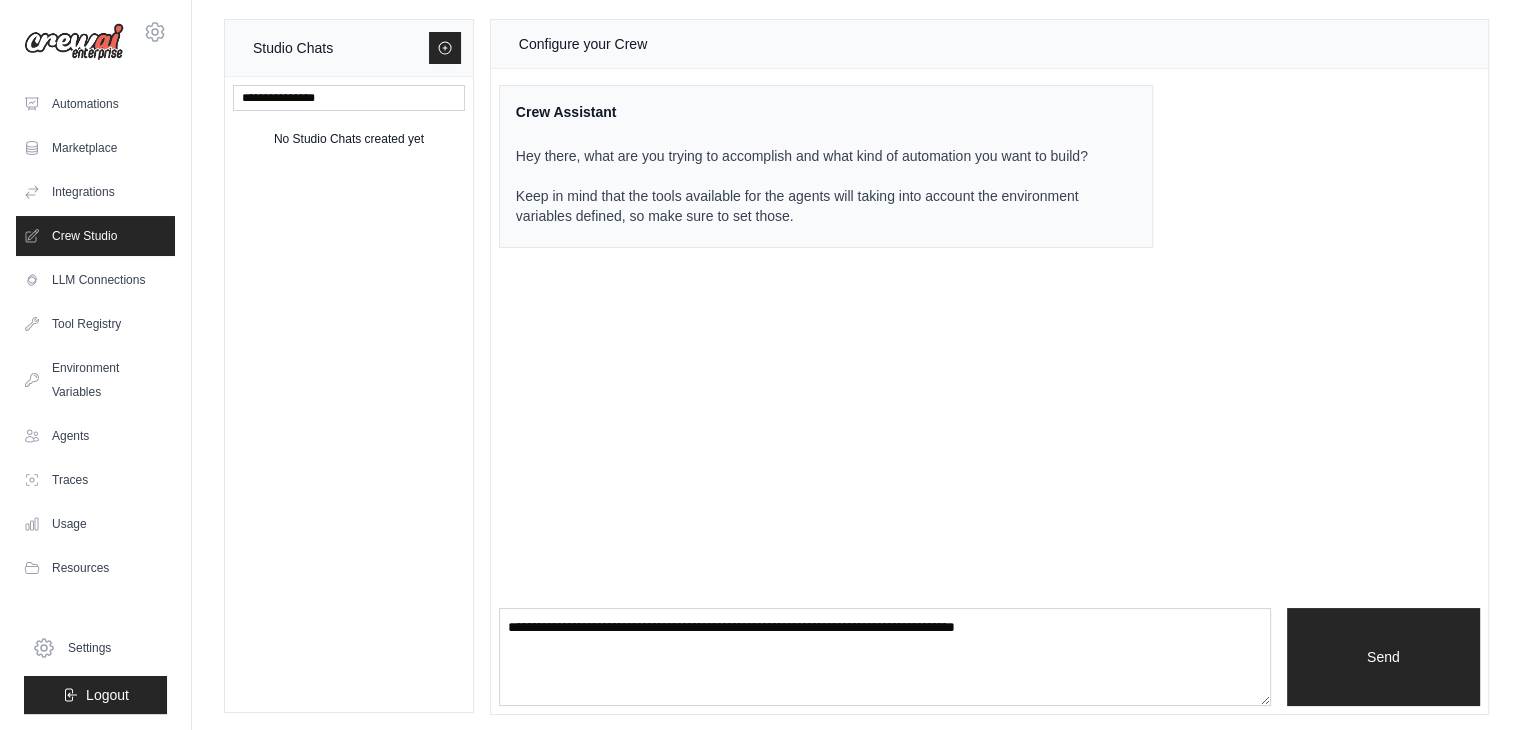 scroll, scrollTop: 12, scrollLeft: 0, axis: vertical 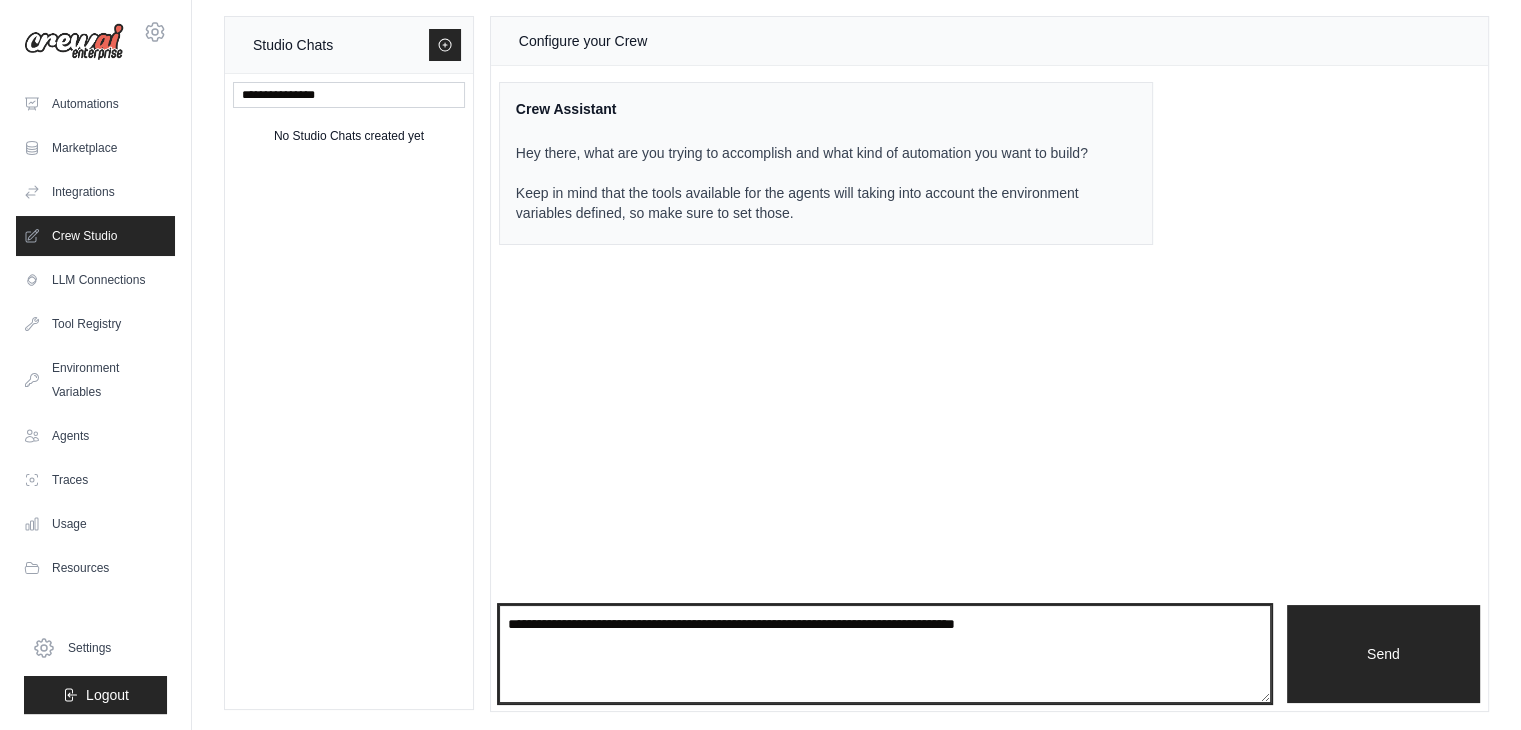 click at bounding box center (885, 654) 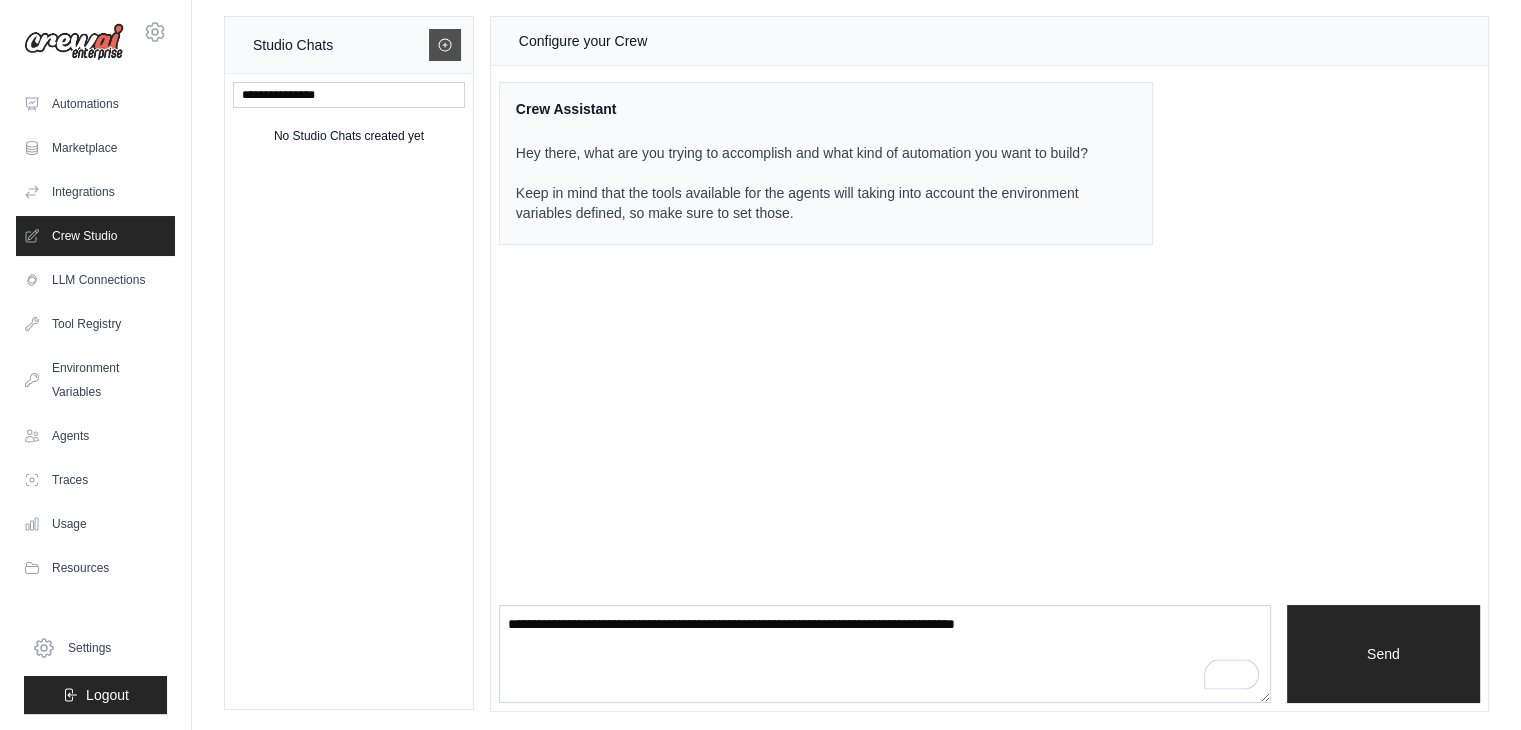 click 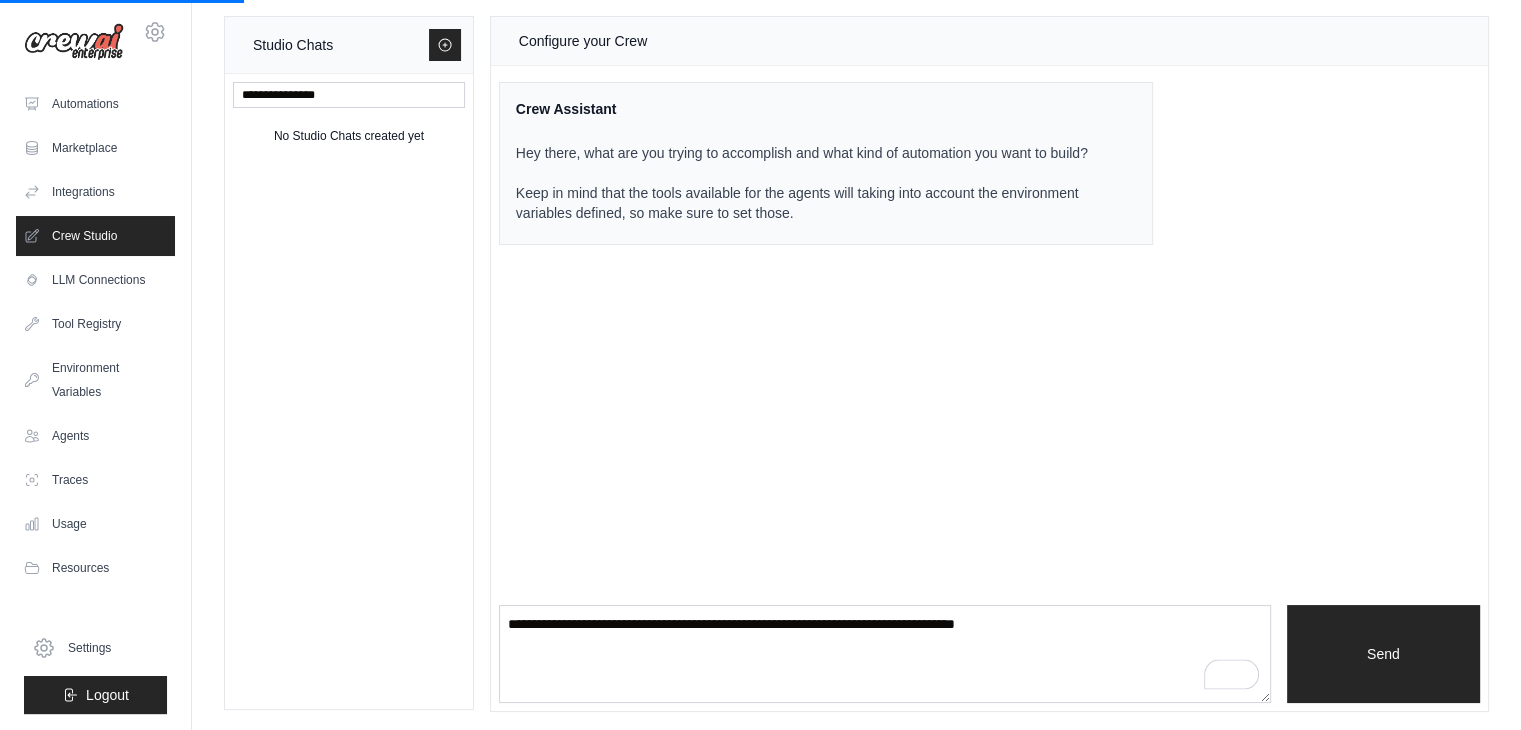 scroll, scrollTop: 0, scrollLeft: 0, axis: both 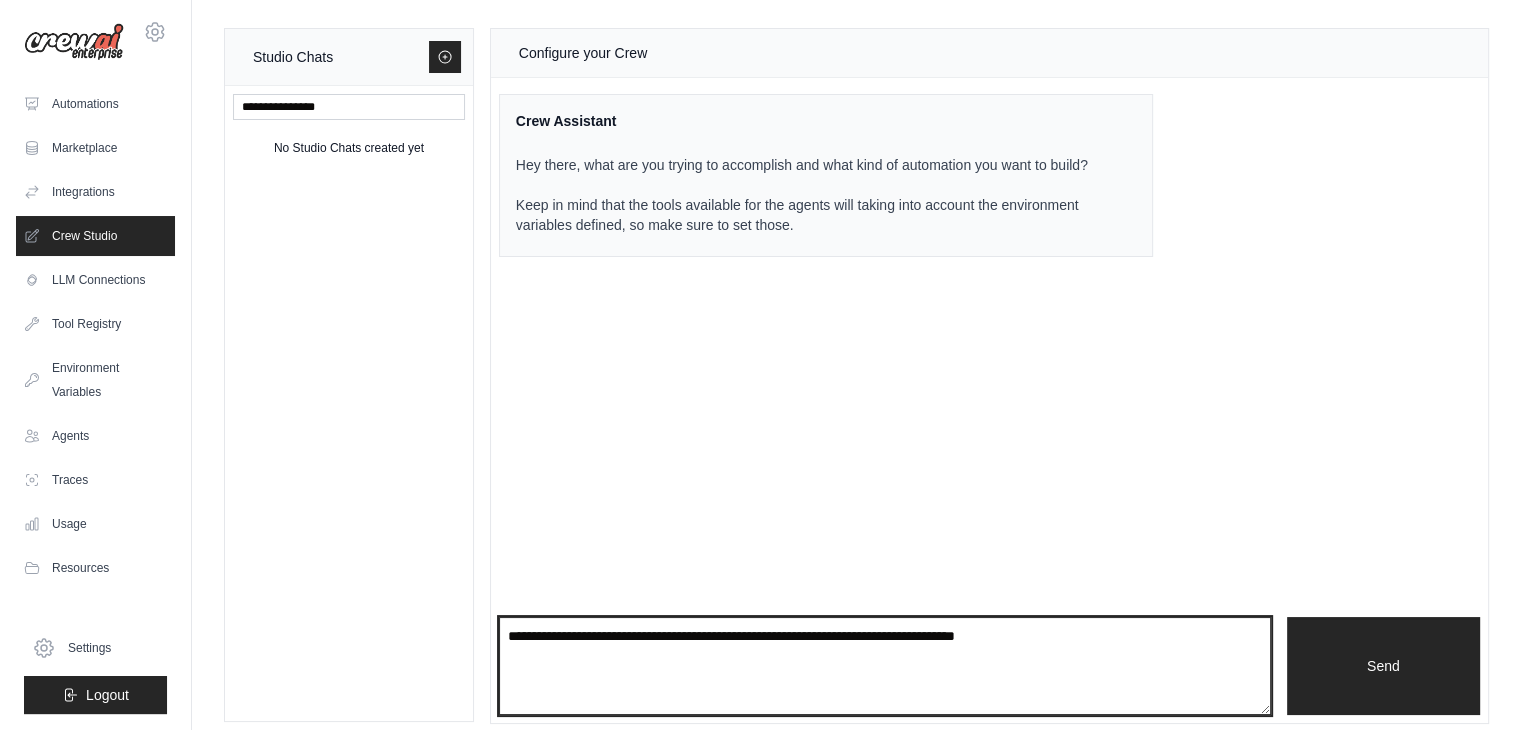 click at bounding box center [885, 666] 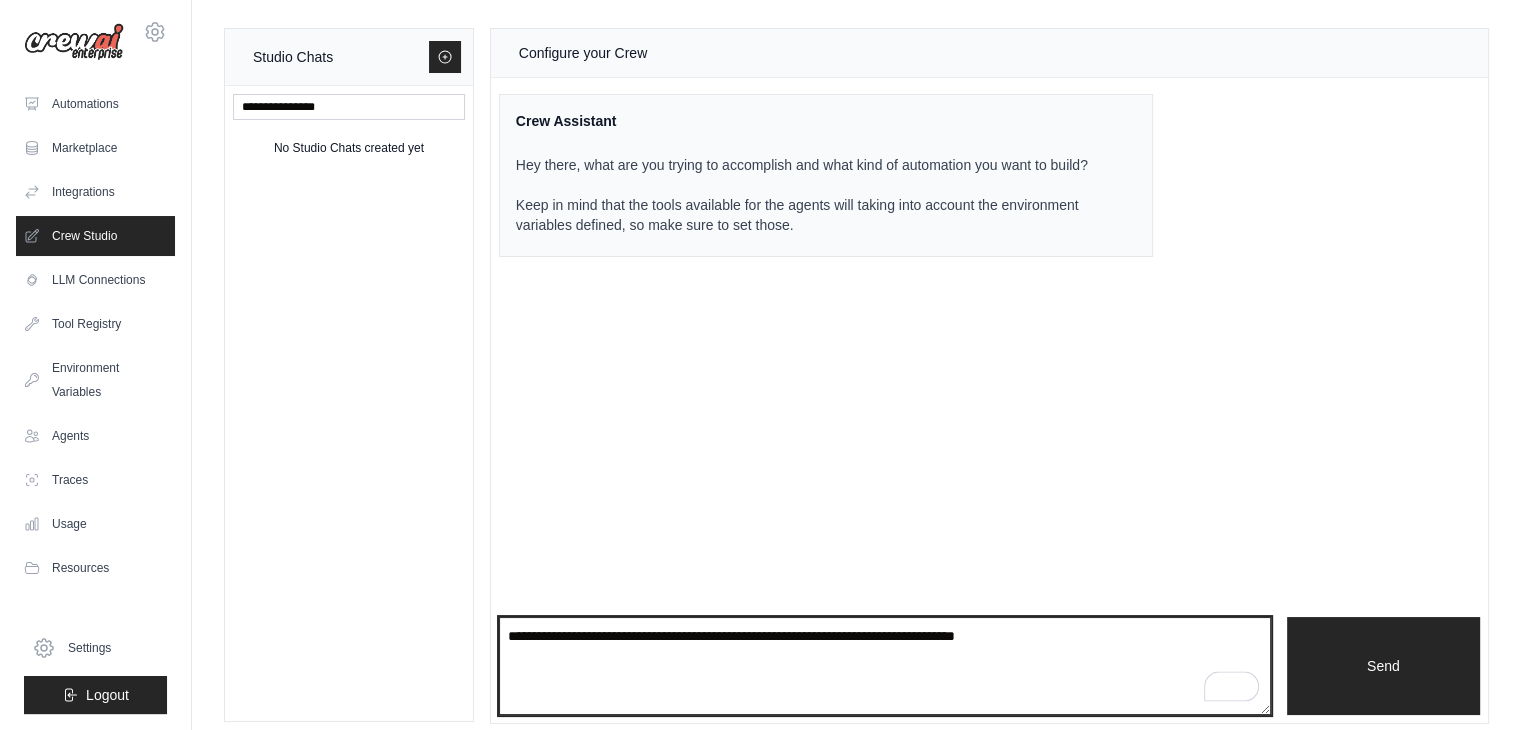 click at bounding box center [885, 666] 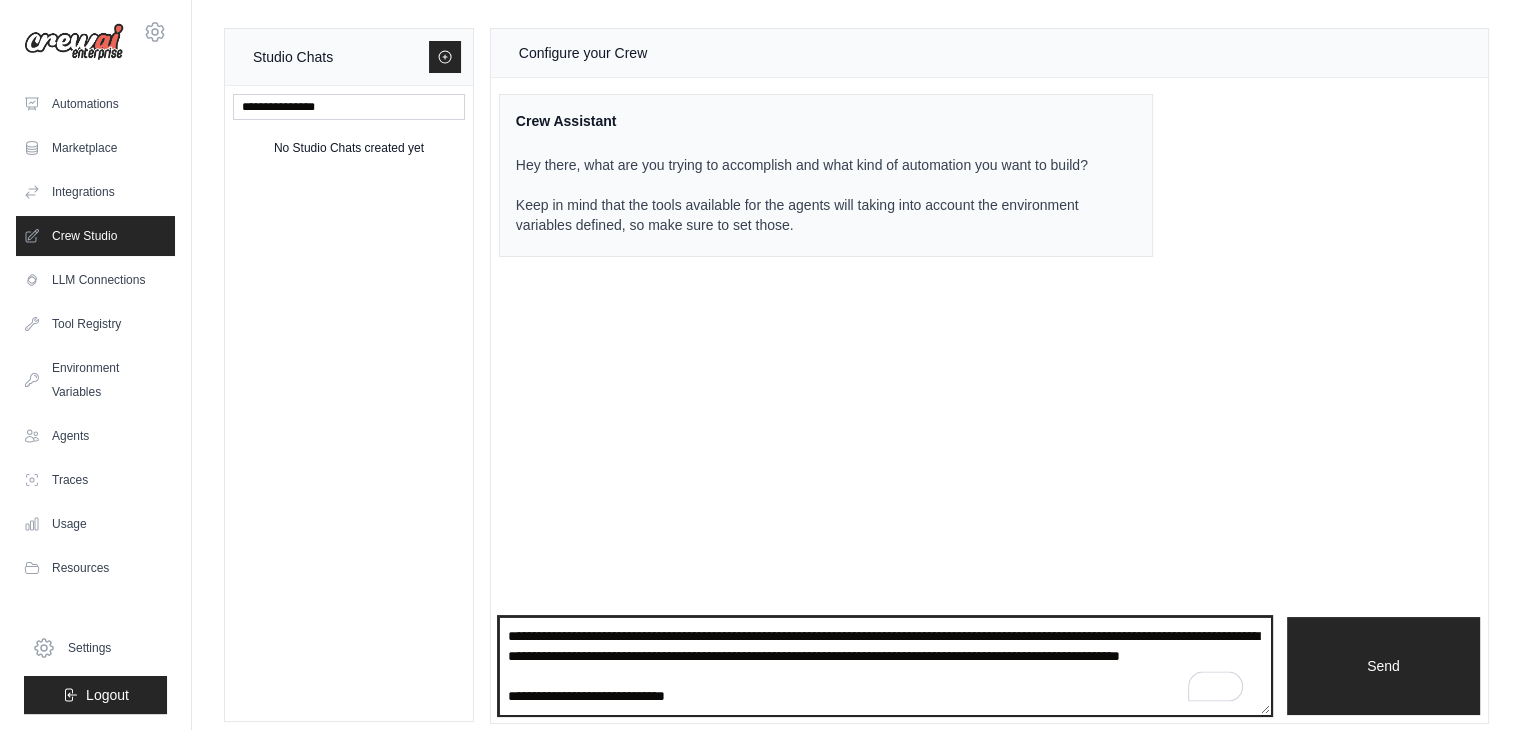 scroll, scrollTop: 551, scrollLeft: 0, axis: vertical 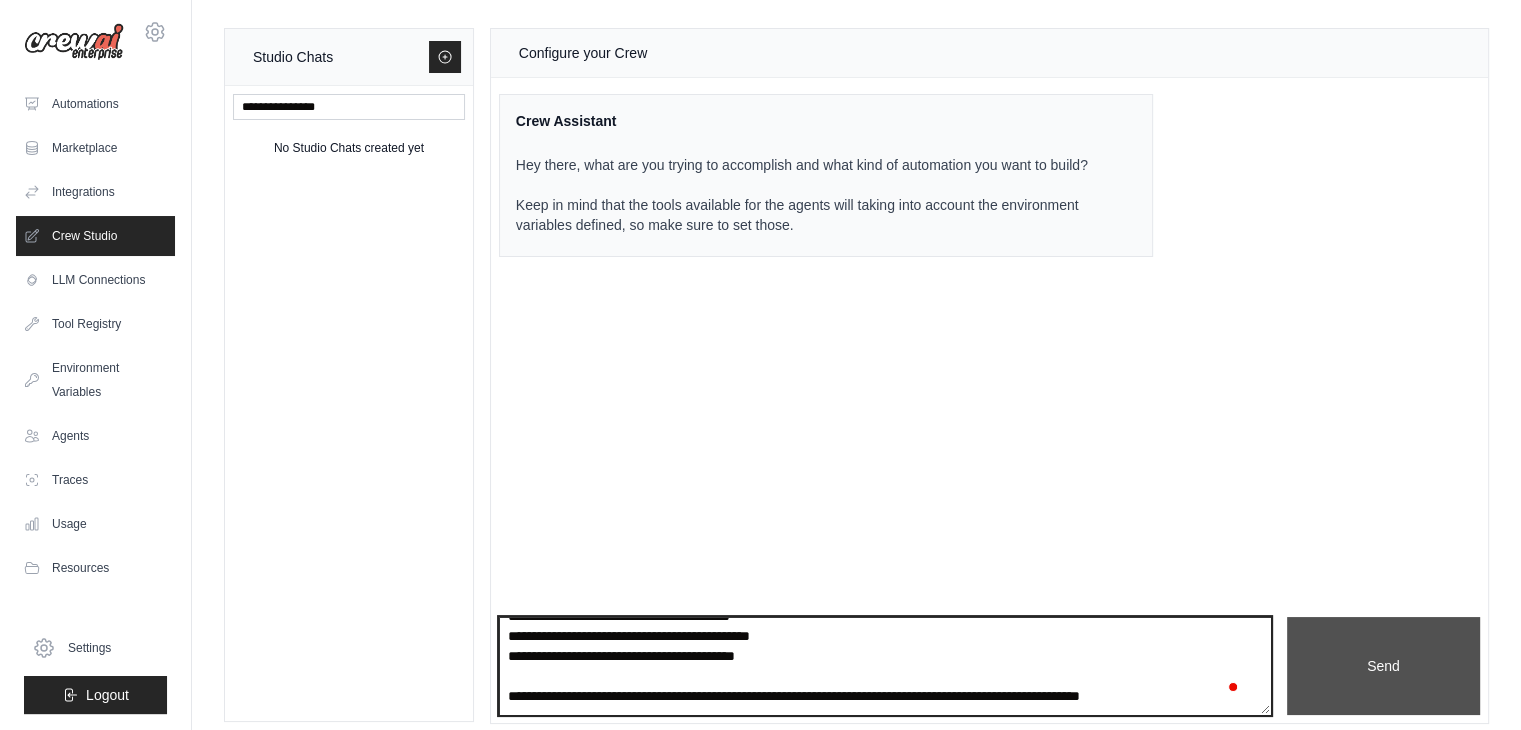 type on "**********" 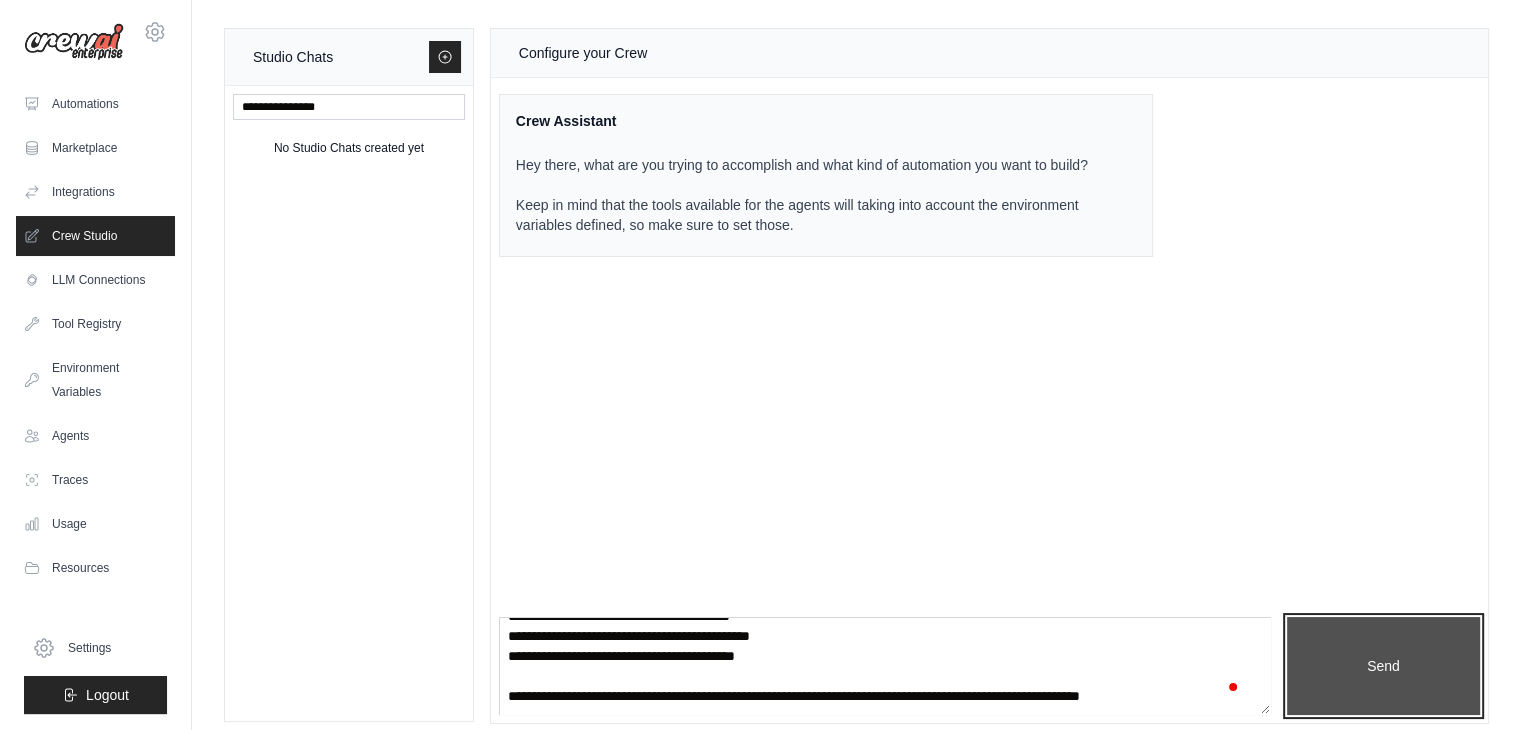 click on "Send" at bounding box center [1383, 666] 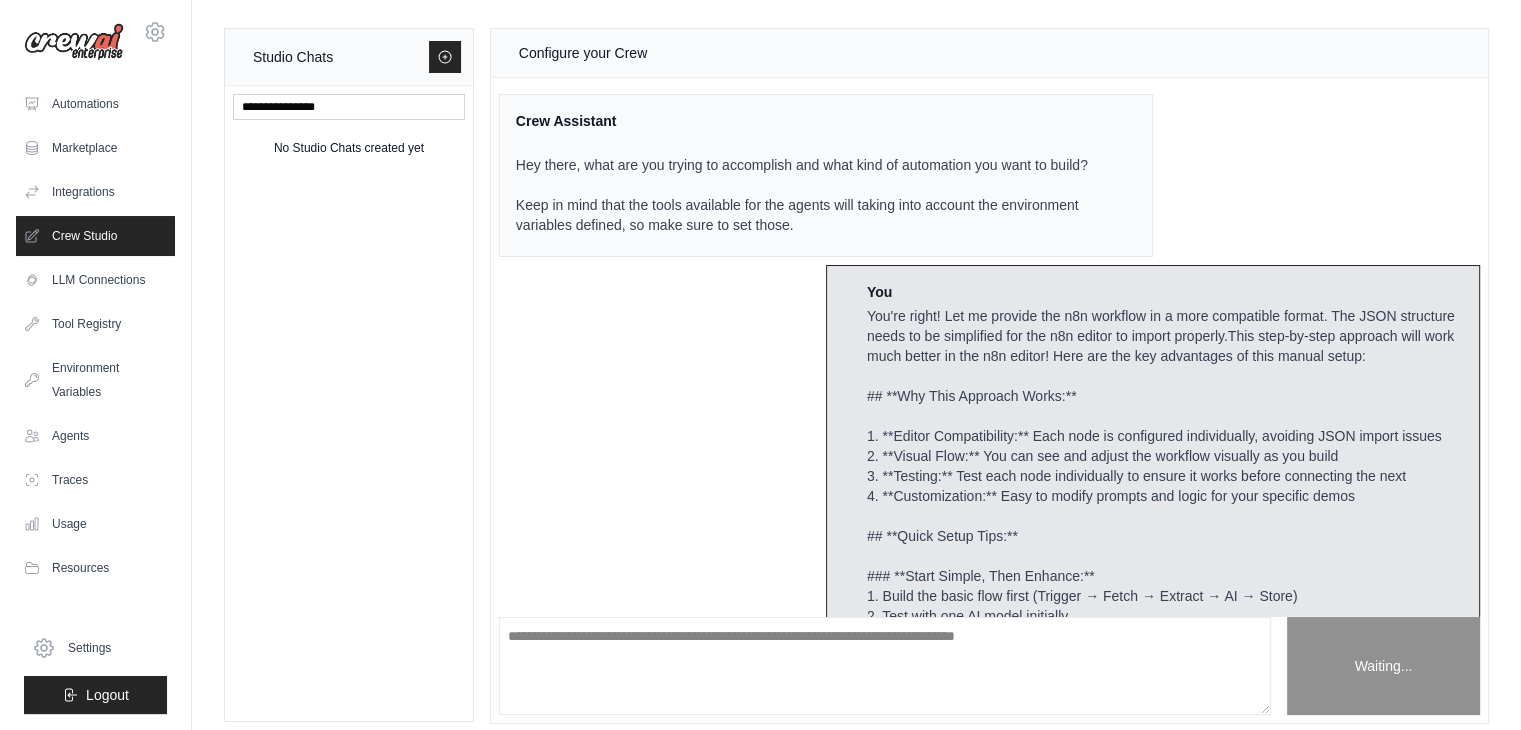 scroll, scrollTop: 0, scrollLeft: 0, axis: both 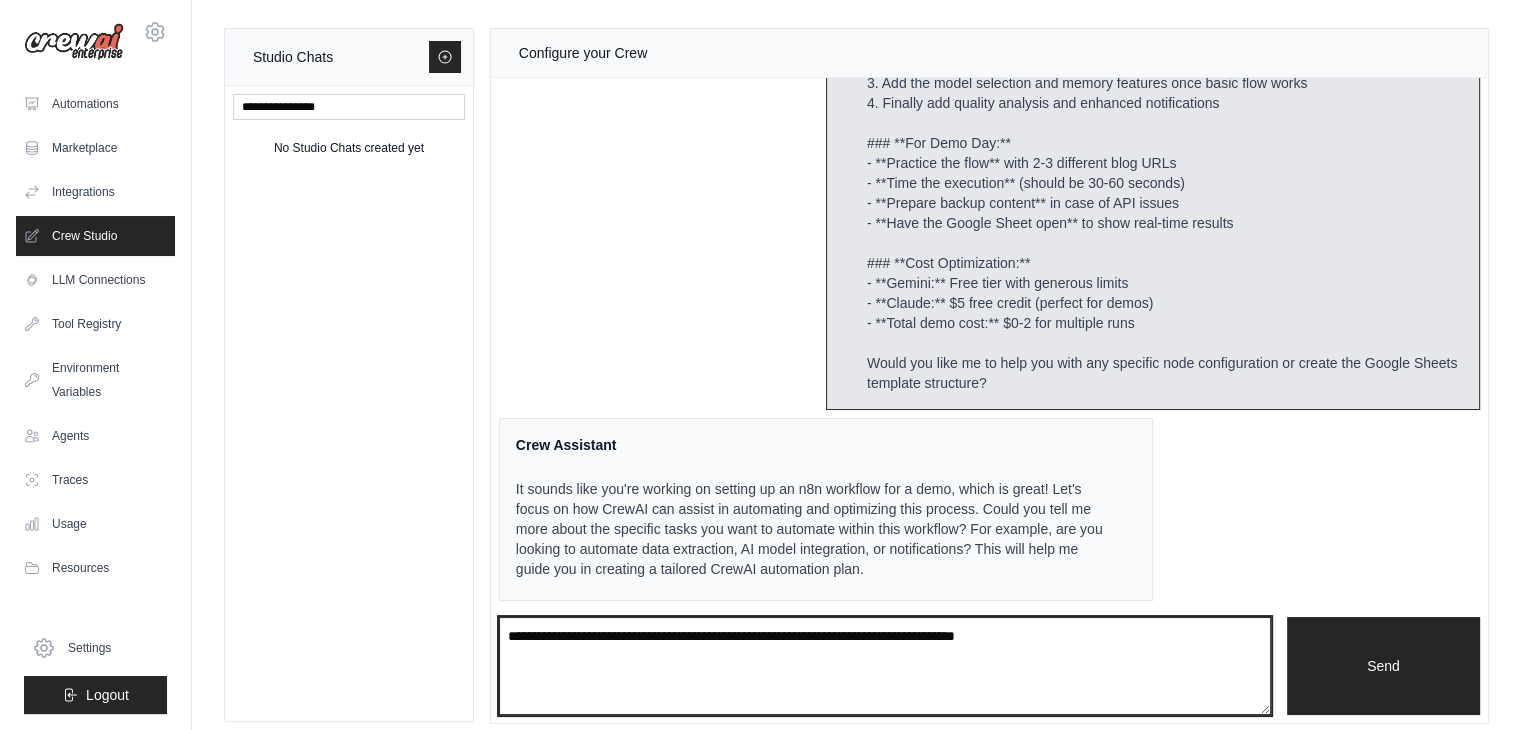 click at bounding box center [885, 666] 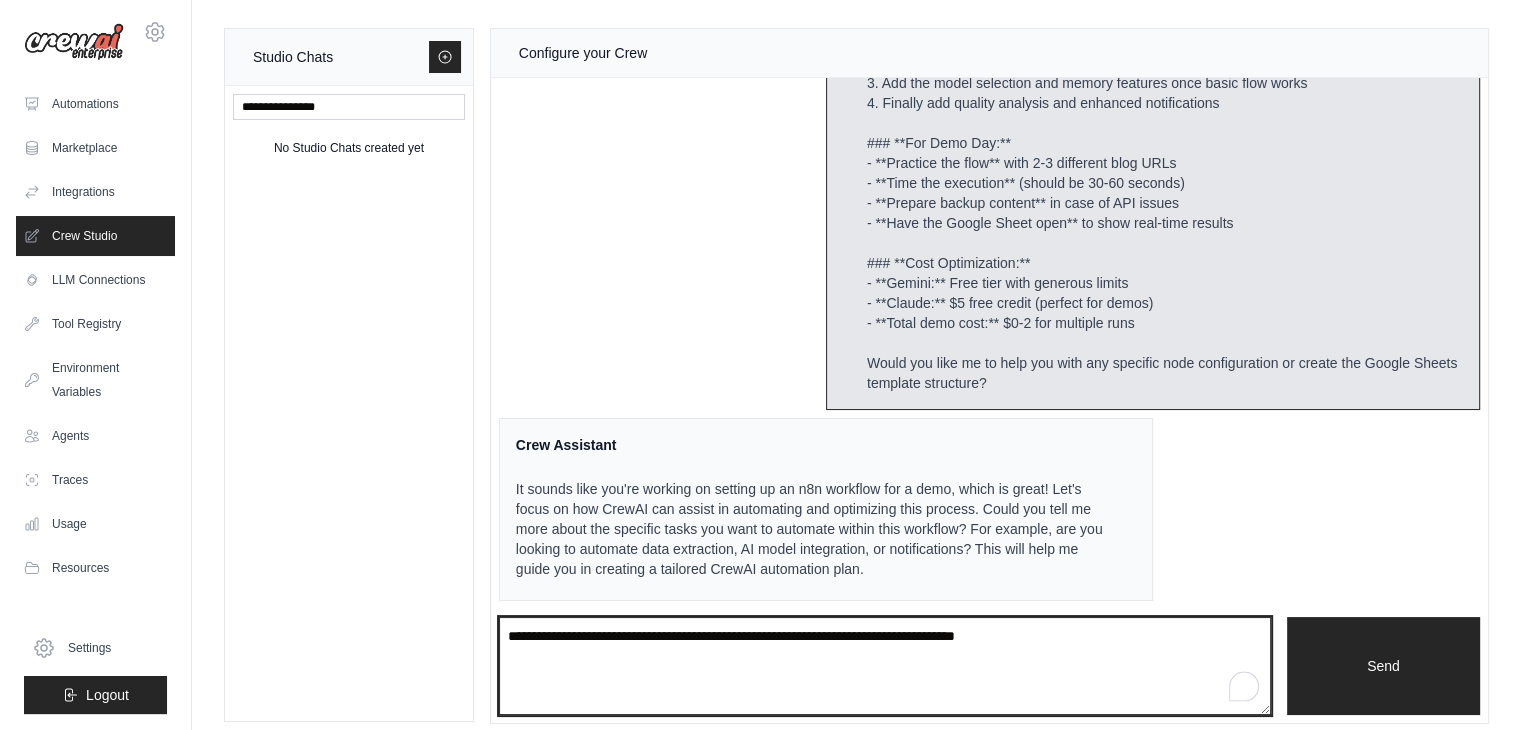 paste on "**********" 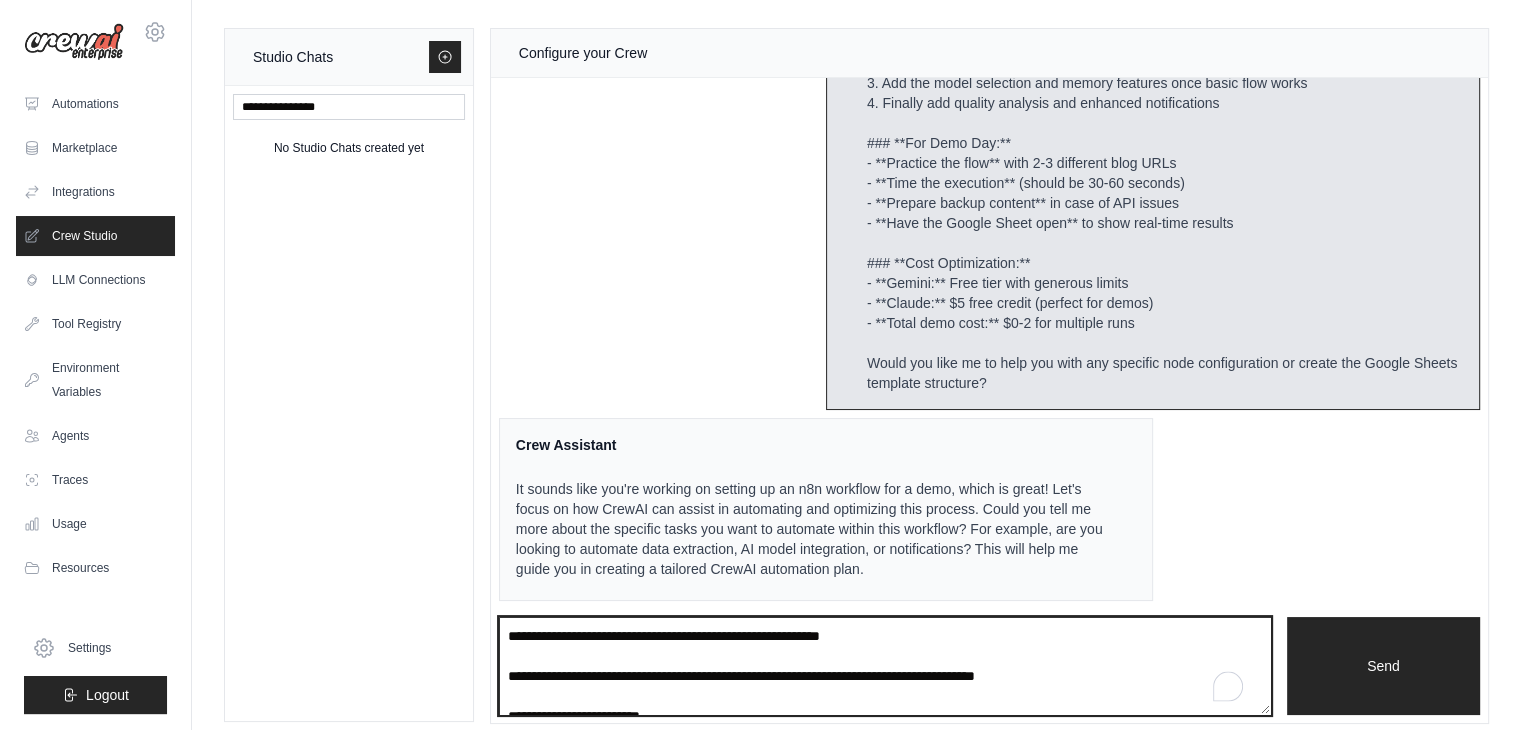 scroll, scrollTop: 4111, scrollLeft: 0, axis: vertical 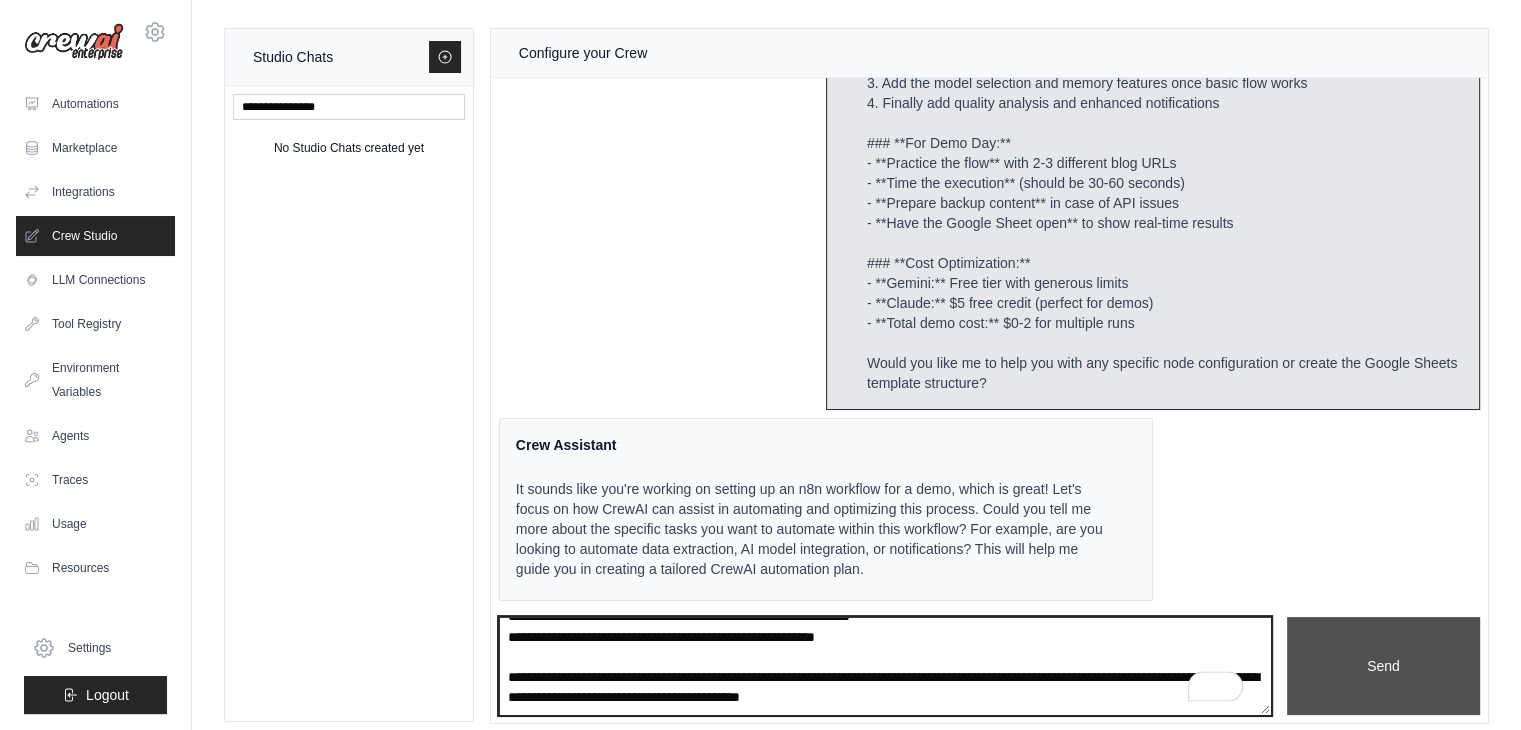 type on "**********" 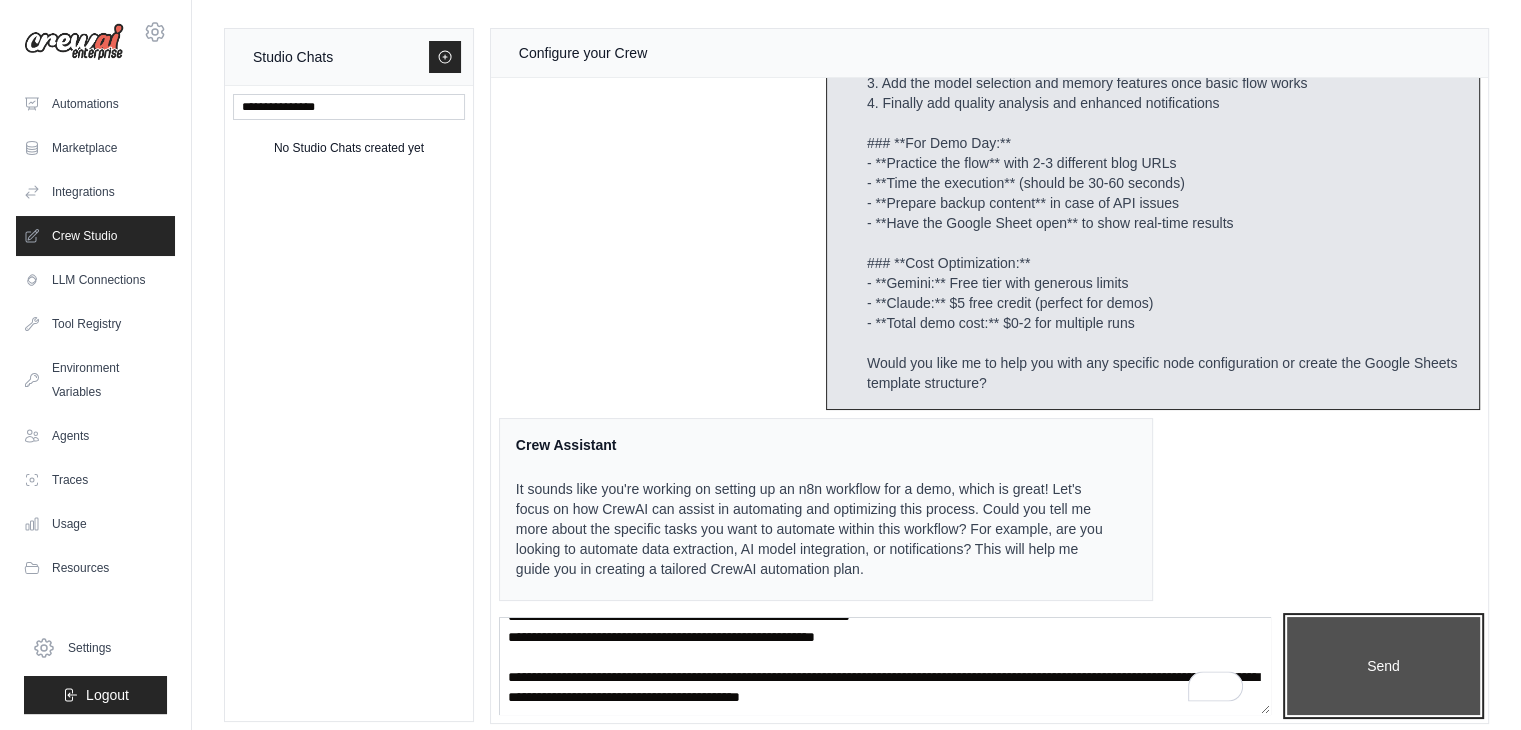 click on "Send" at bounding box center [1383, 666] 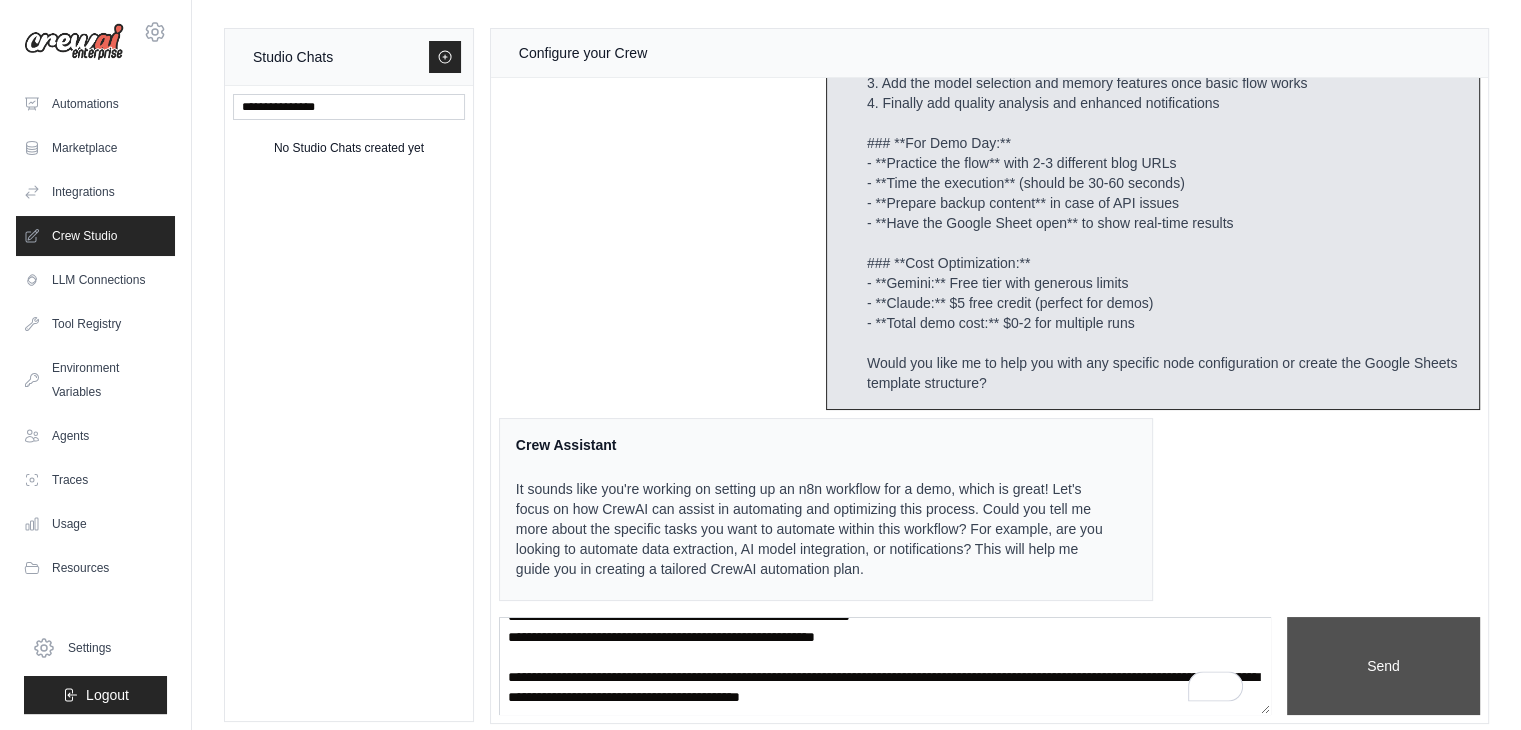 type 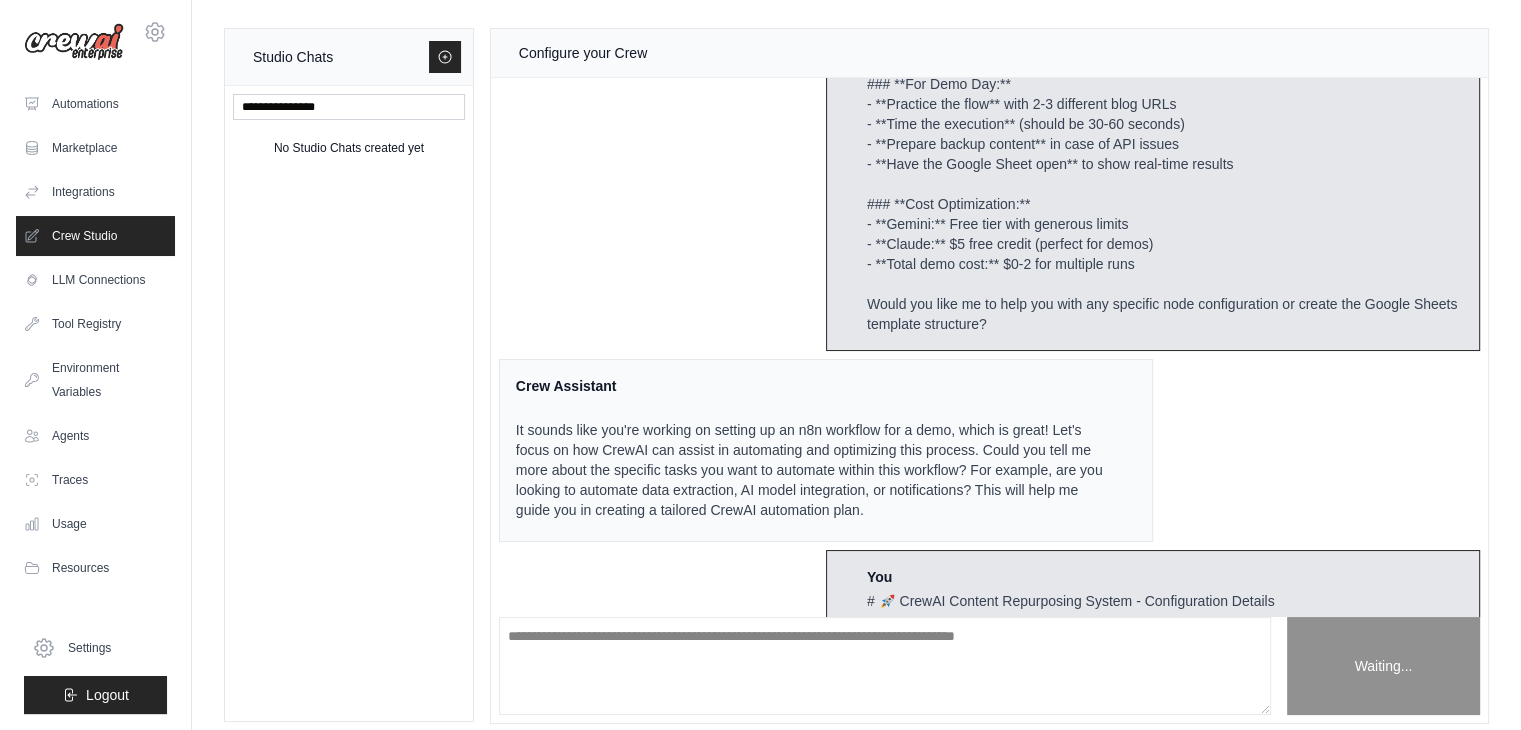 scroll, scrollTop: 0, scrollLeft: 0, axis: both 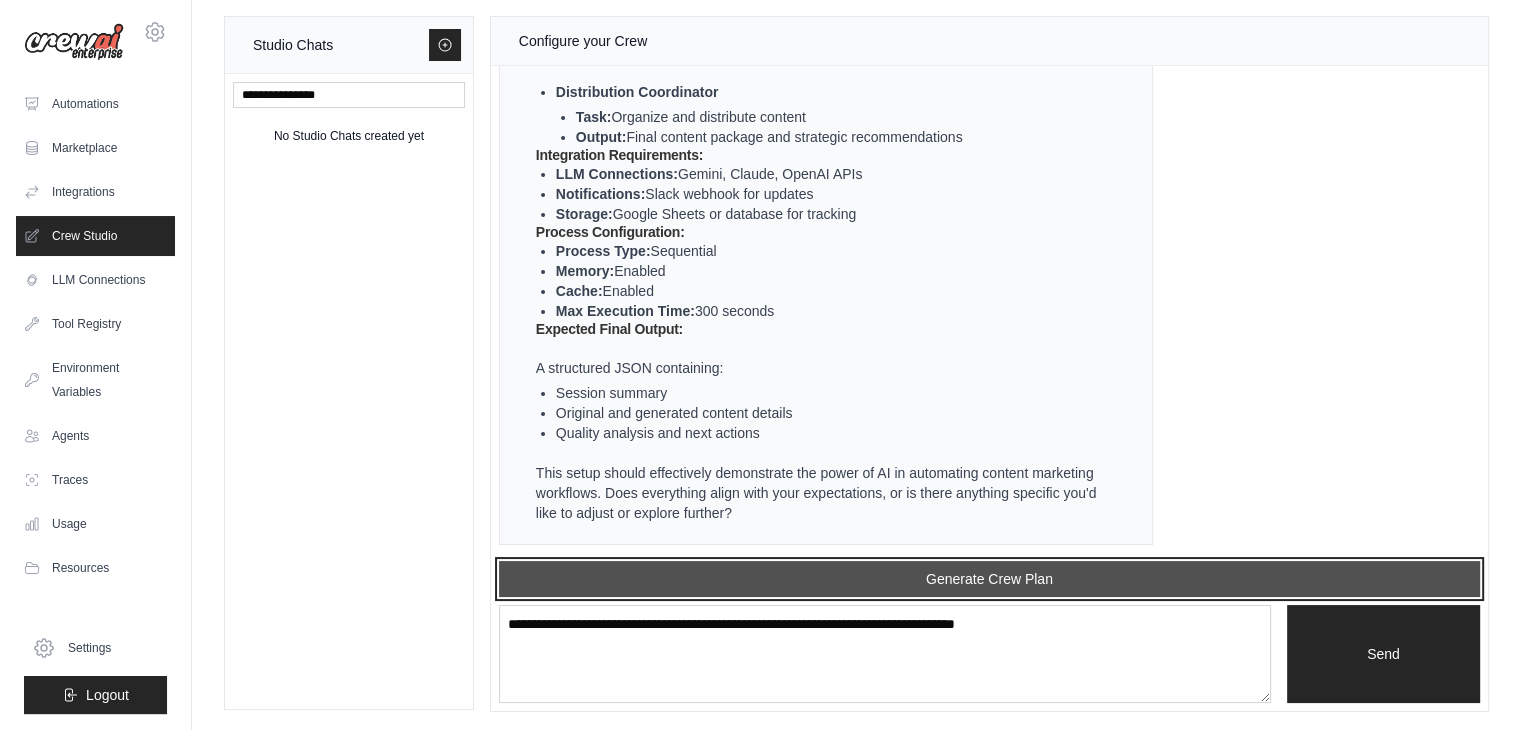 click on "Generate Crew Plan" at bounding box center [989, 579] 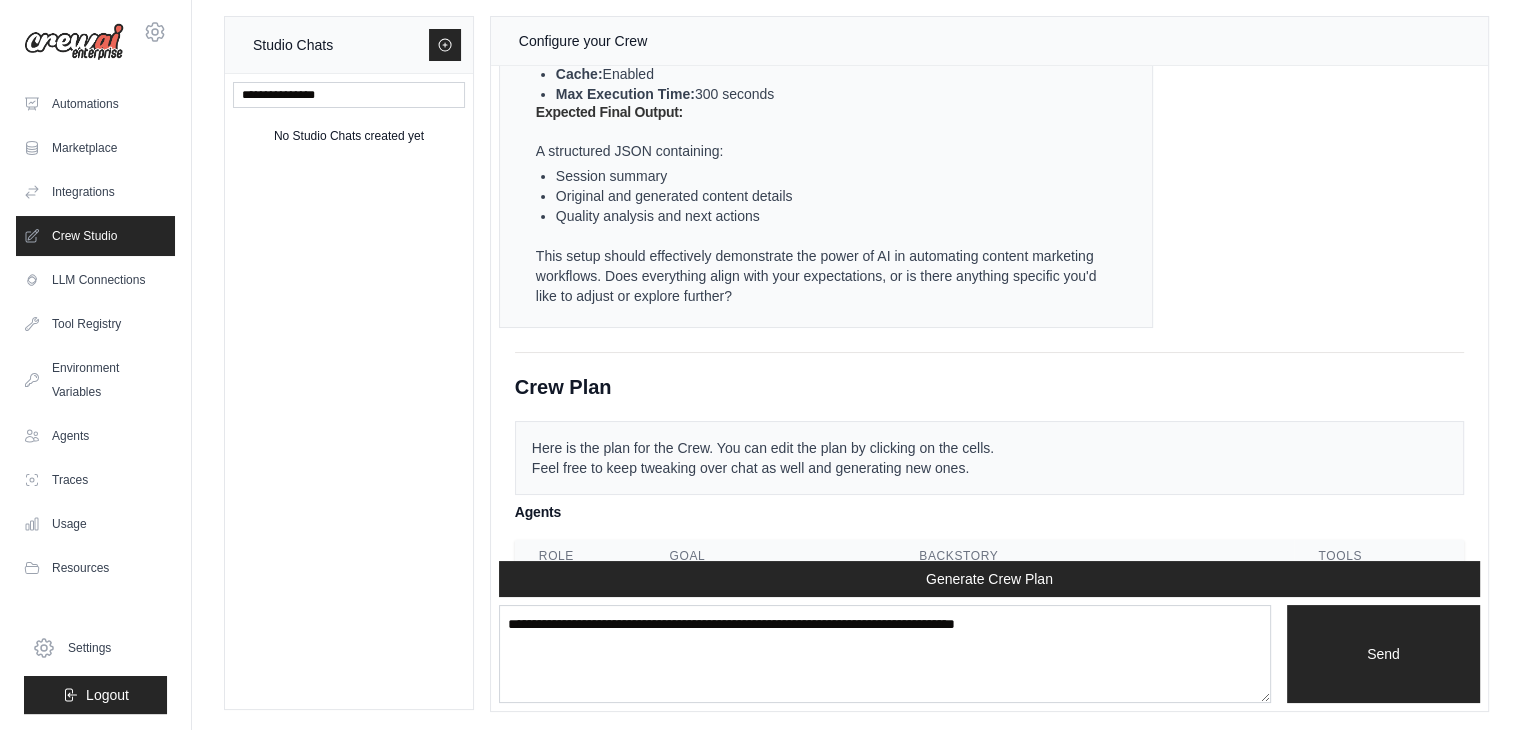 scroll, scrollTop: 7865, scrollLeft: 0, axis: vertical 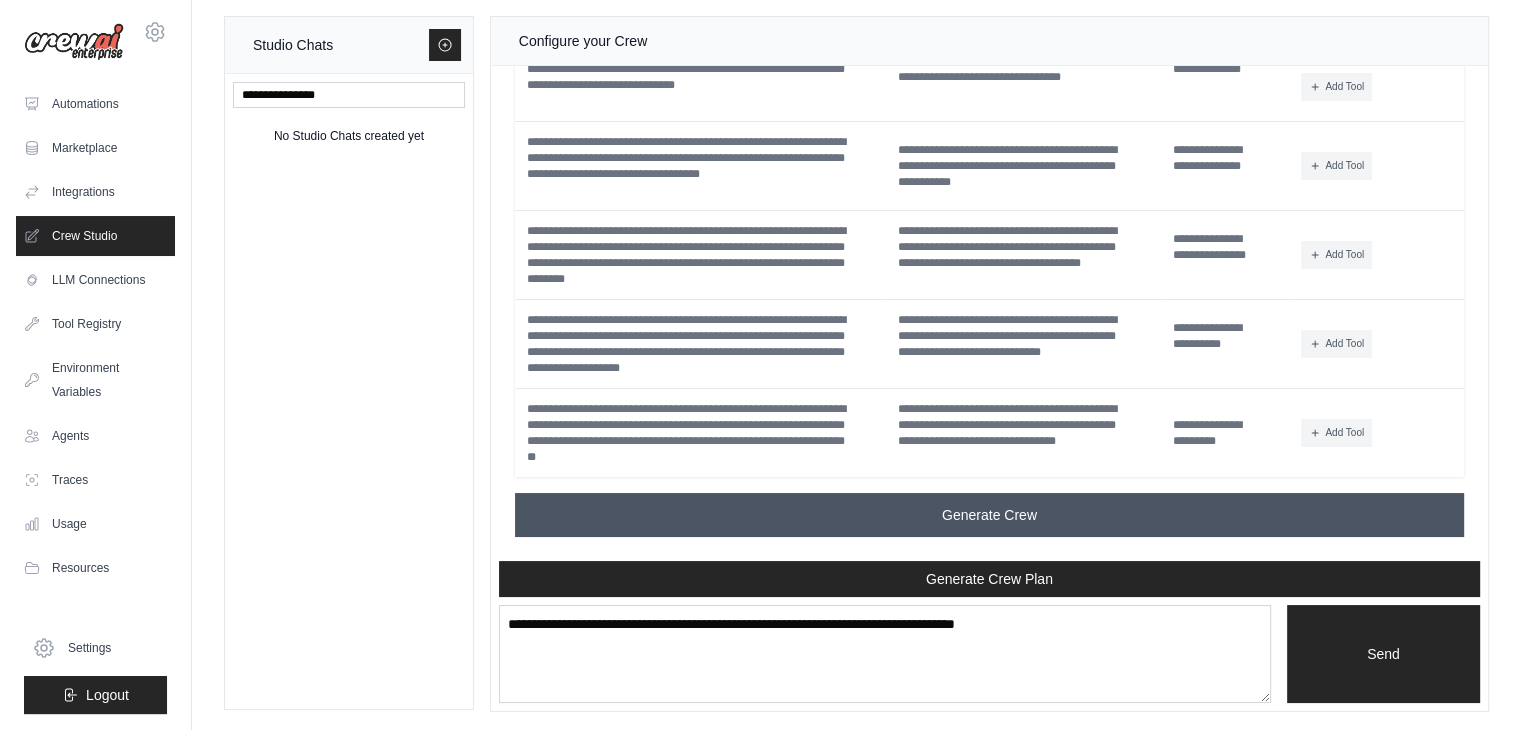 click on "Generate Crew" at bounding box center [989, 515] 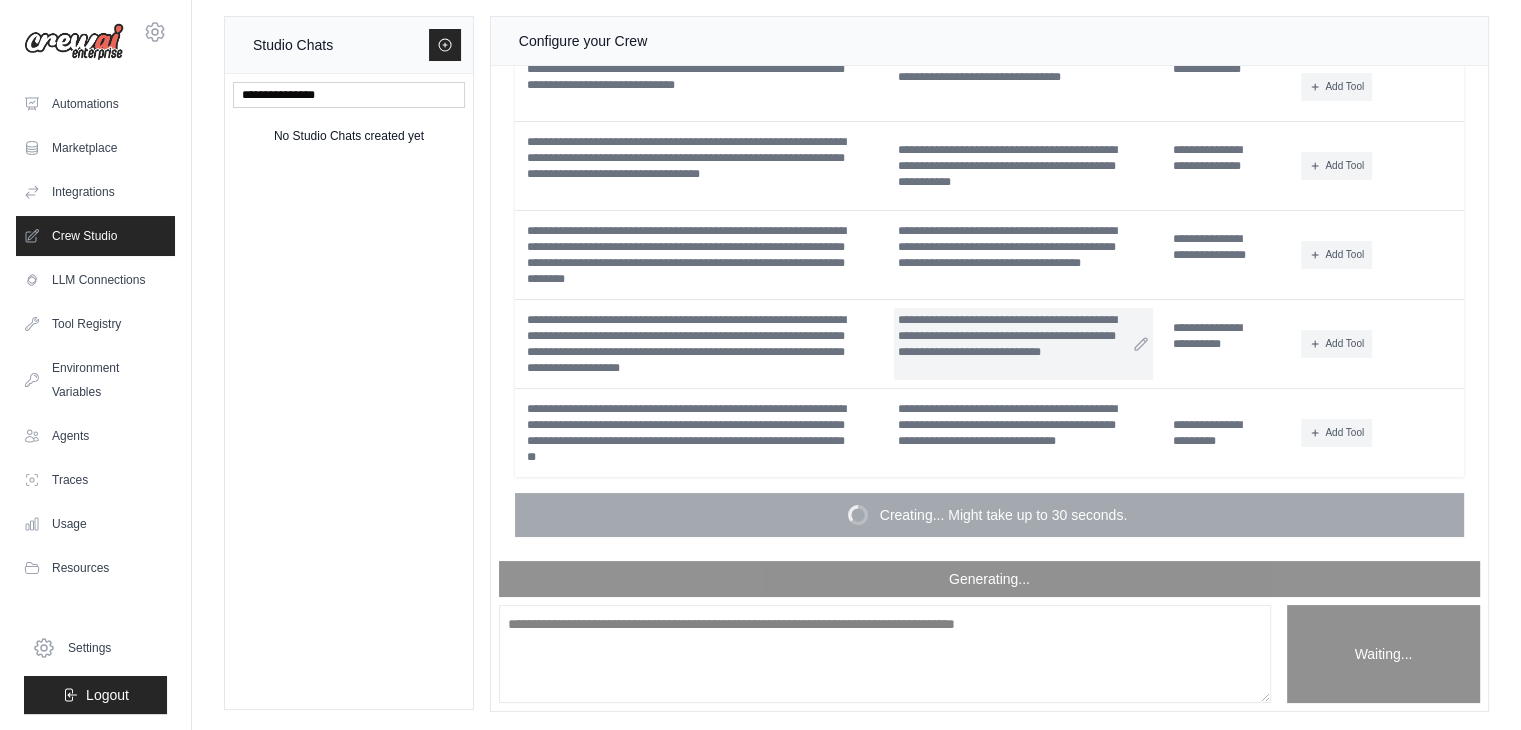 scroll, scrollTop: 7865, scrollLeft: 0, axis: vertical 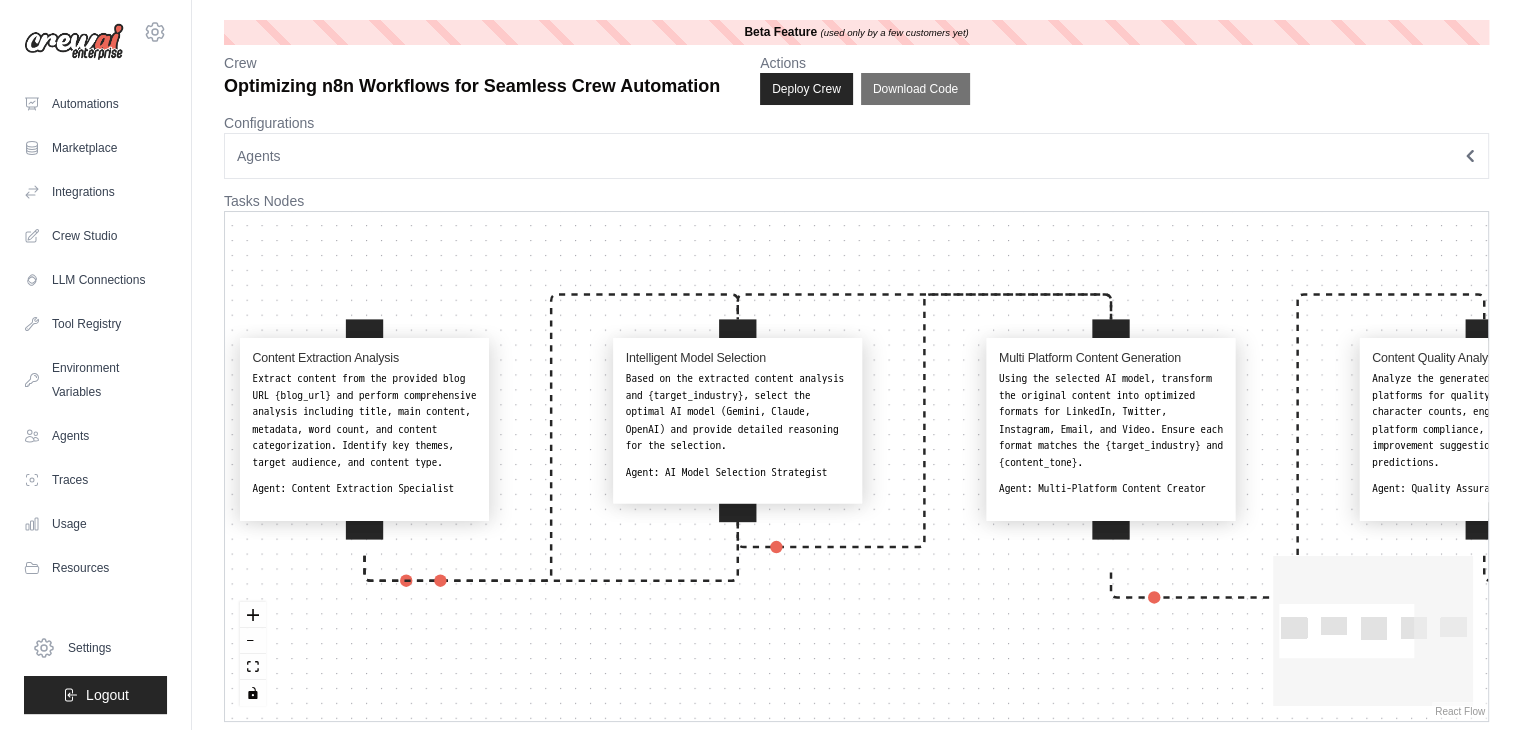 click at bounding box center (364, 337) 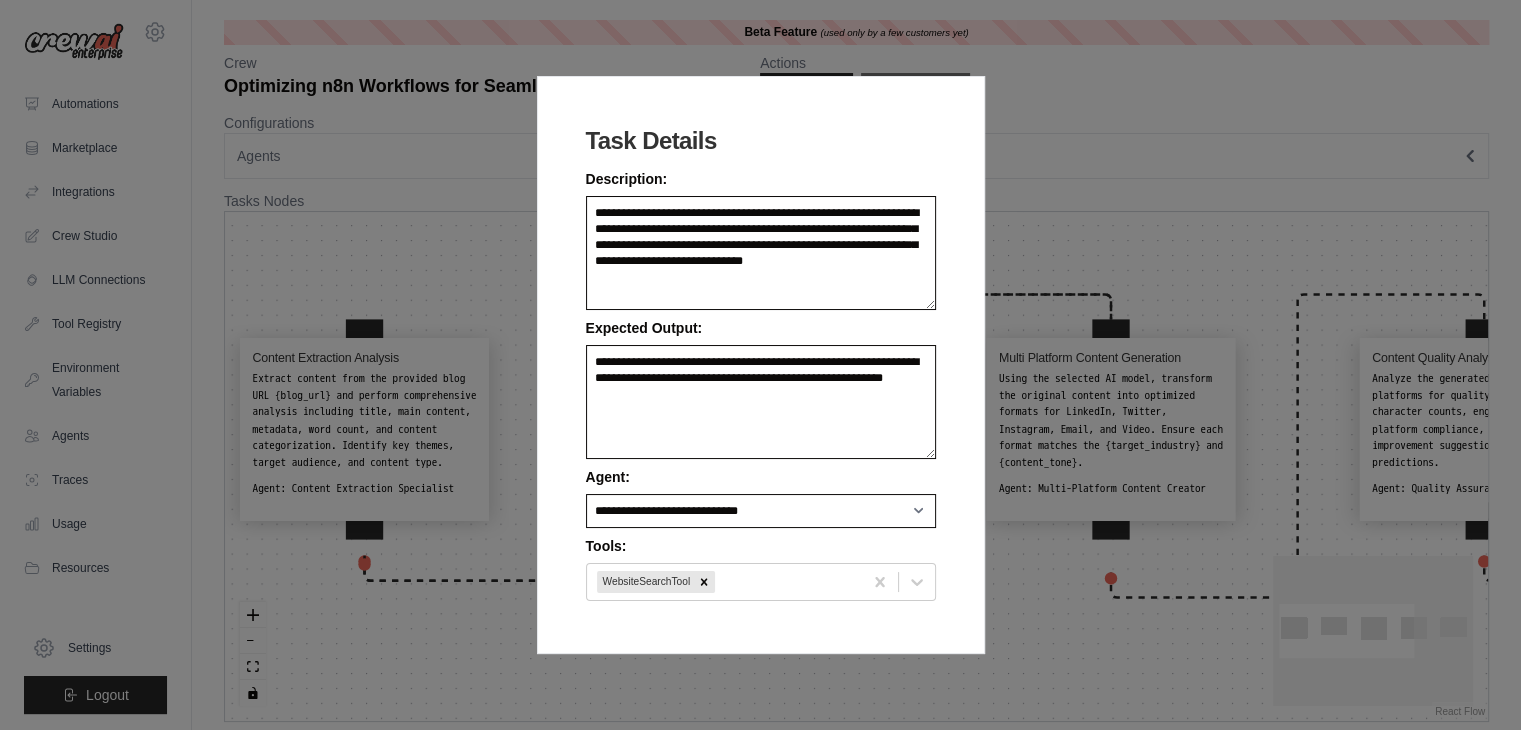 click on "**********" at bounding box center [760, 365] 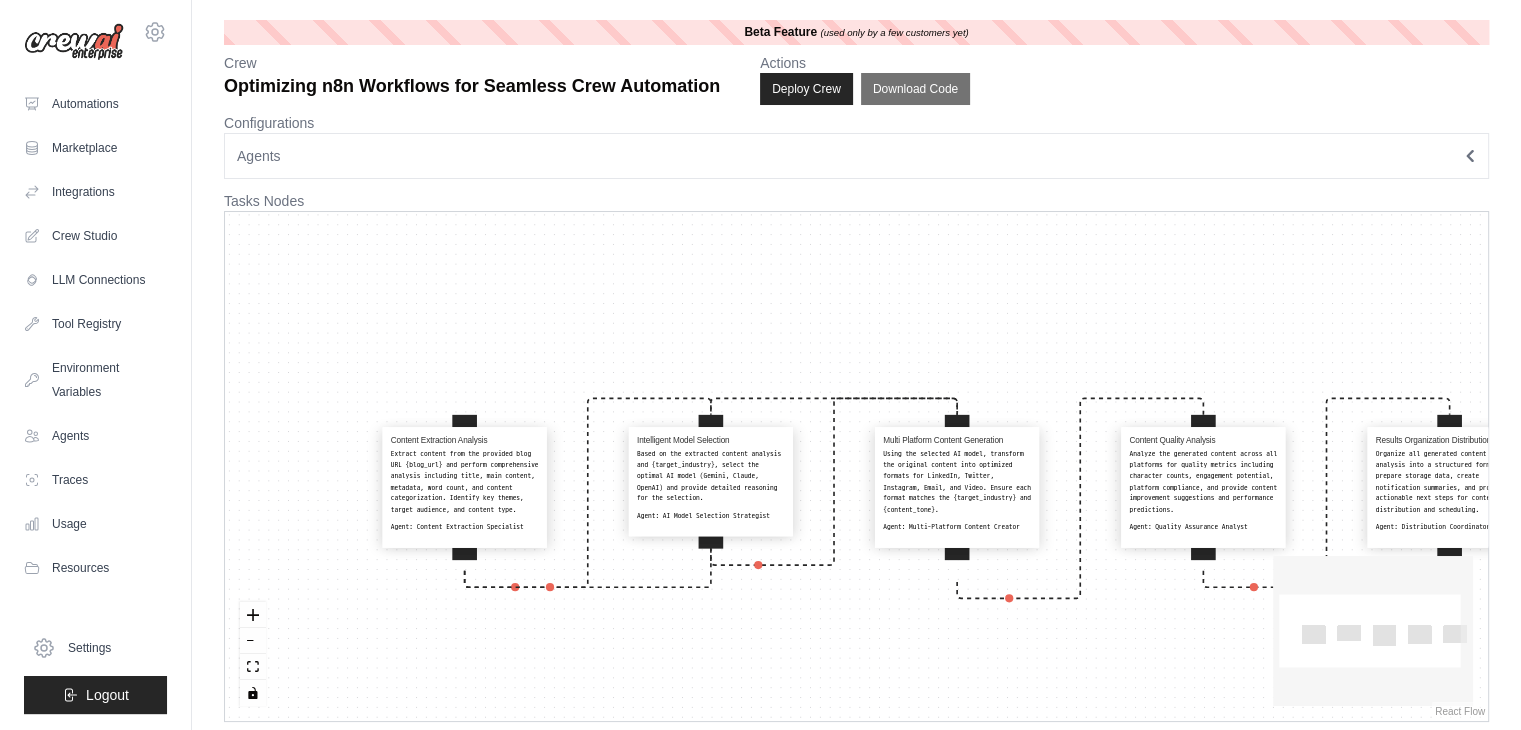 click on "Extract content from the provided blog URL {blog_url} and perform comprehensive analysis including title, main content, metadata, word count, and content categorization. Identify key themes, target audience, and content type." at bounding box center (465, 481) 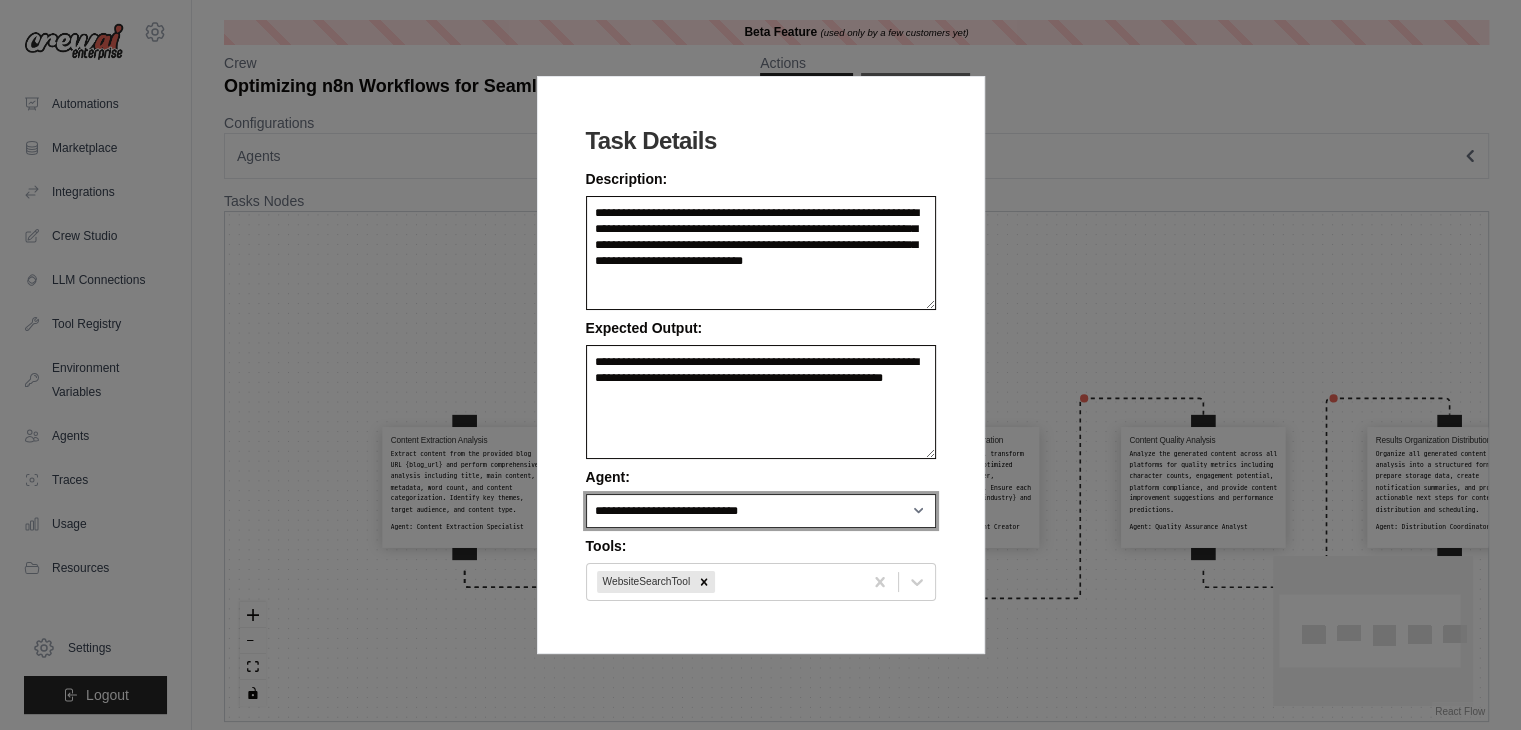 click on "**********" at bounding box center [761, 511] 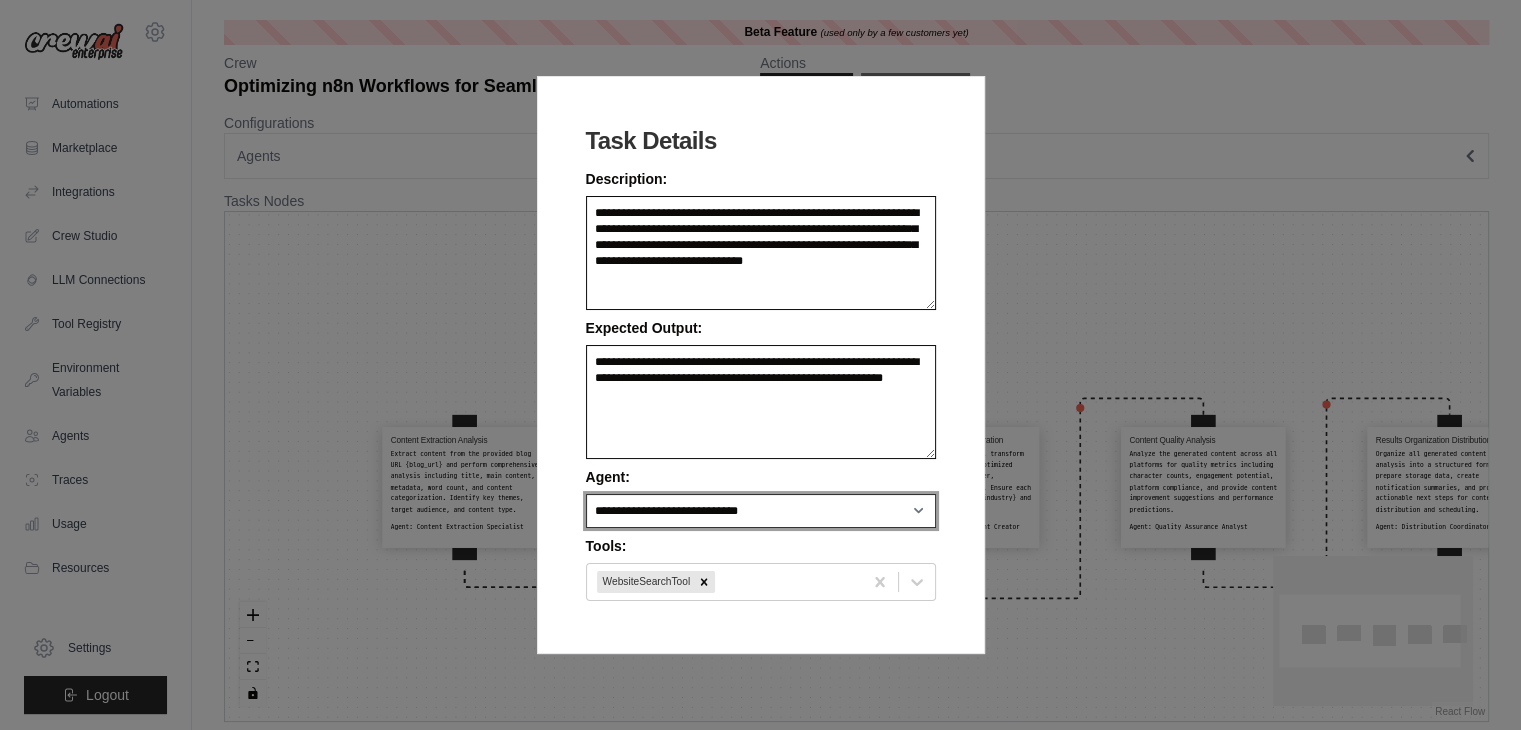 click on "**********" at bounding box center (761, 511) 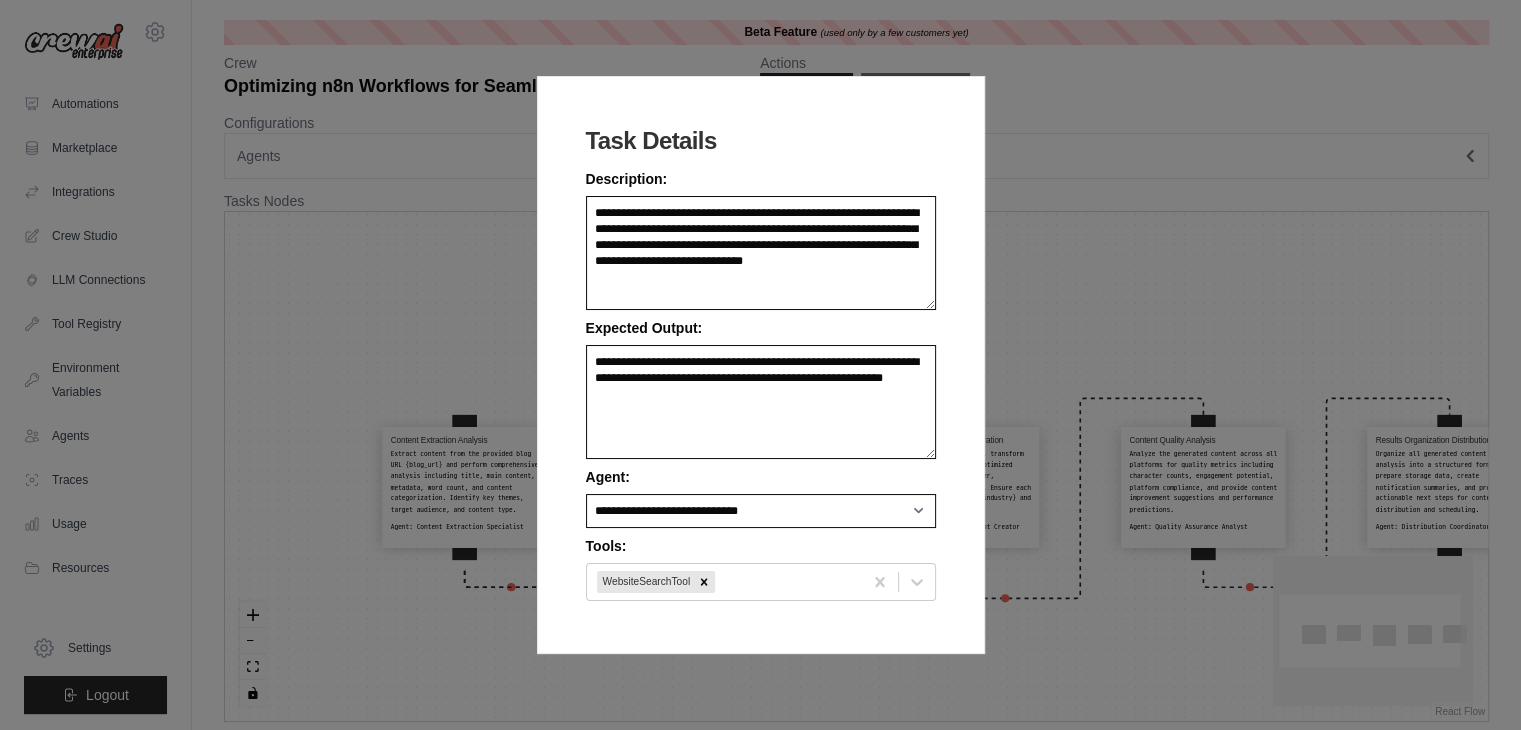 click on "**********" at bounding box center (760, 365) 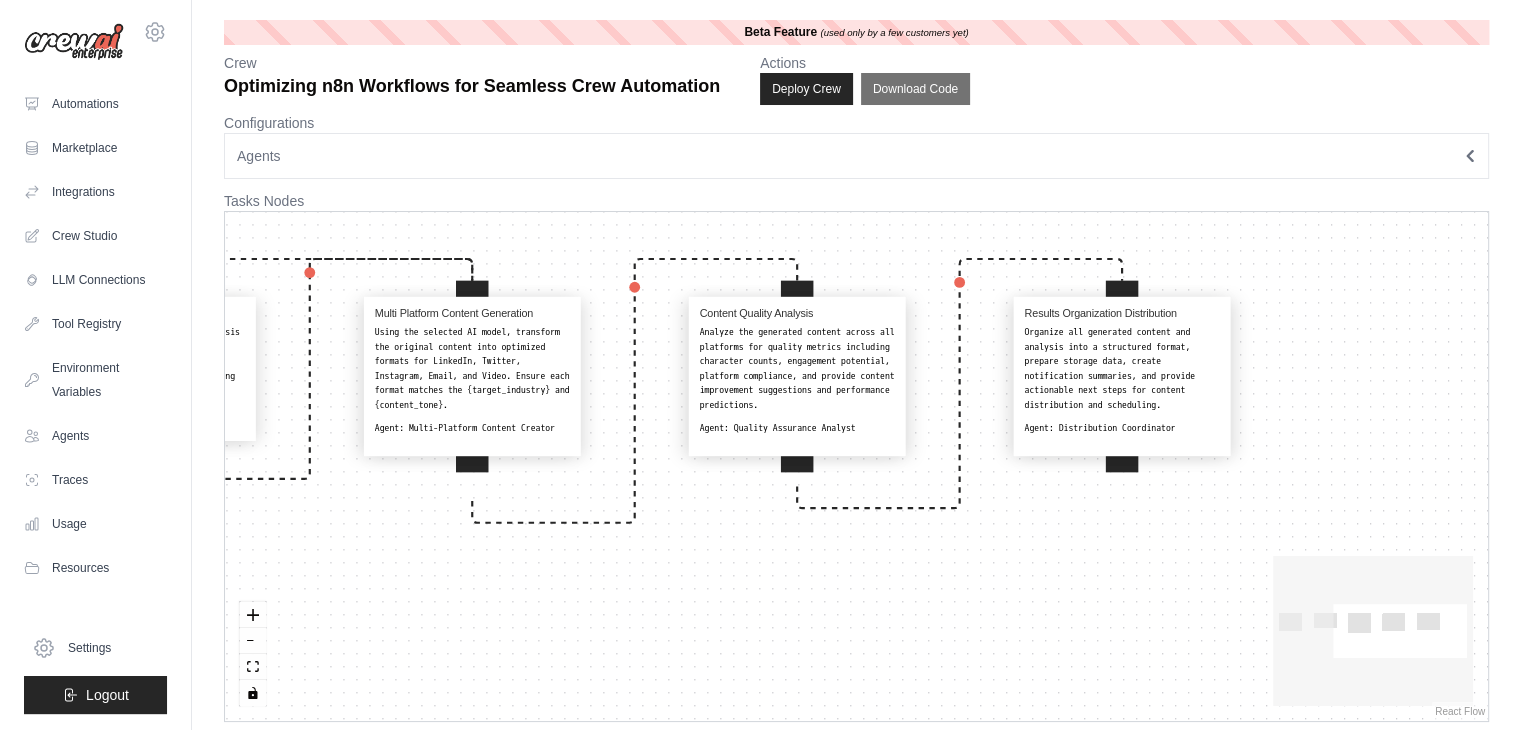 drag, startPoint x: 1298, startPoint y: 379, endPoint x: 539, endPoint y: 235, distance: 772.5393 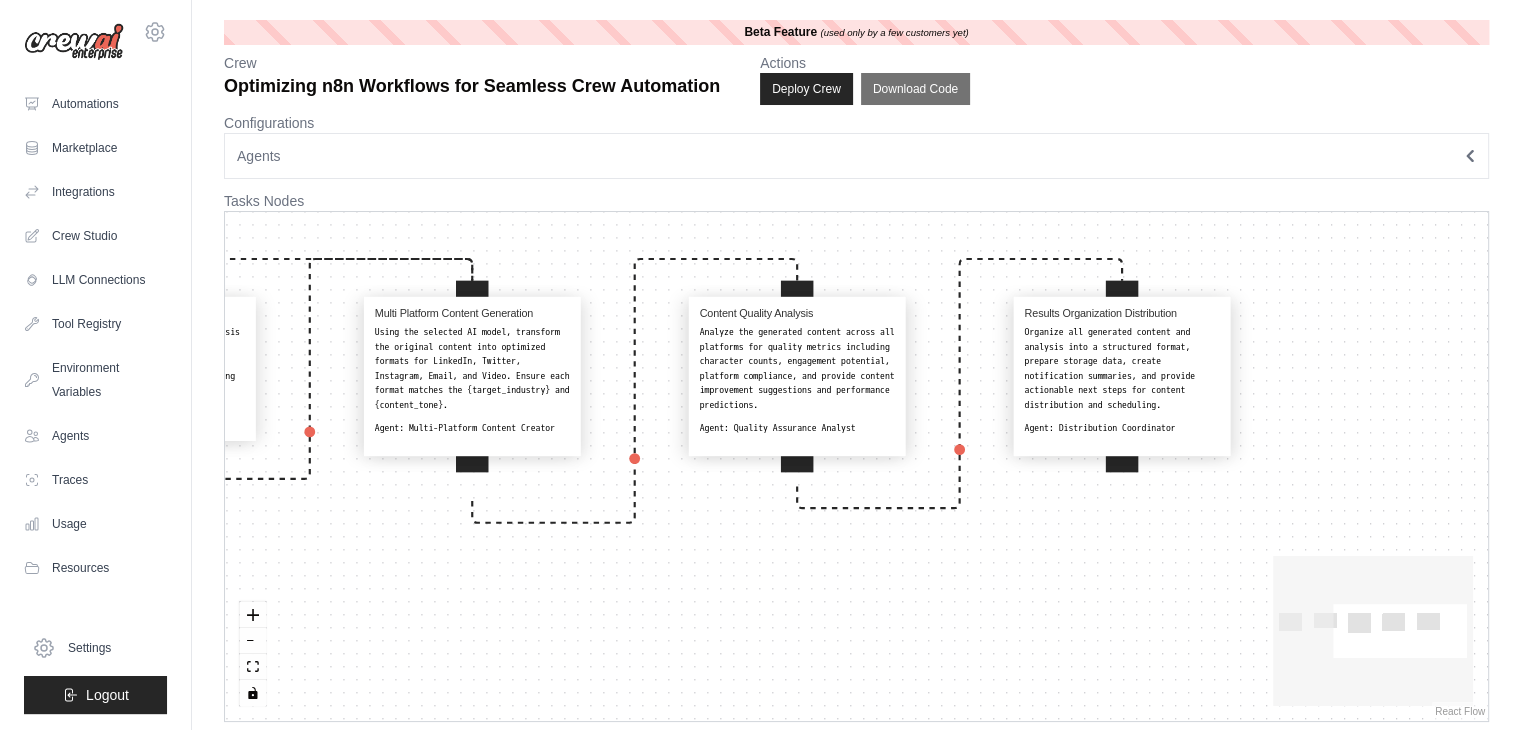 click on "Content Extraction Analysis Extract content from the provided blog URL {blog_url} and perform comprehensive analysis including title, main content, metadata, word count, and content categorization. Identify key themes, target audience, and content type. Agent:   Content Extraction Specialist Intelligent Model Selection Based on the extracted content analysis and {target_industry}, select the optimal AI model (Gemini, Claude, OpenAI) and provide detailed reasoning for the selection. Agent:   AI Model Selection Strategist Multi Platform Content Generation Using the selected AI model, transform the original content into optimized formats for LinkedIn, Twitter, Instagram, Email, and Video. Ensure each format matches the {target_industry} and {content_tone}. Agent:   Multi-Platform Content Creator Content Quality Analysis Agent:   Quality Assurance Analyst Results Organization Distribution Agent:   Distribution Coordinator" at bounding box center [856, 466] 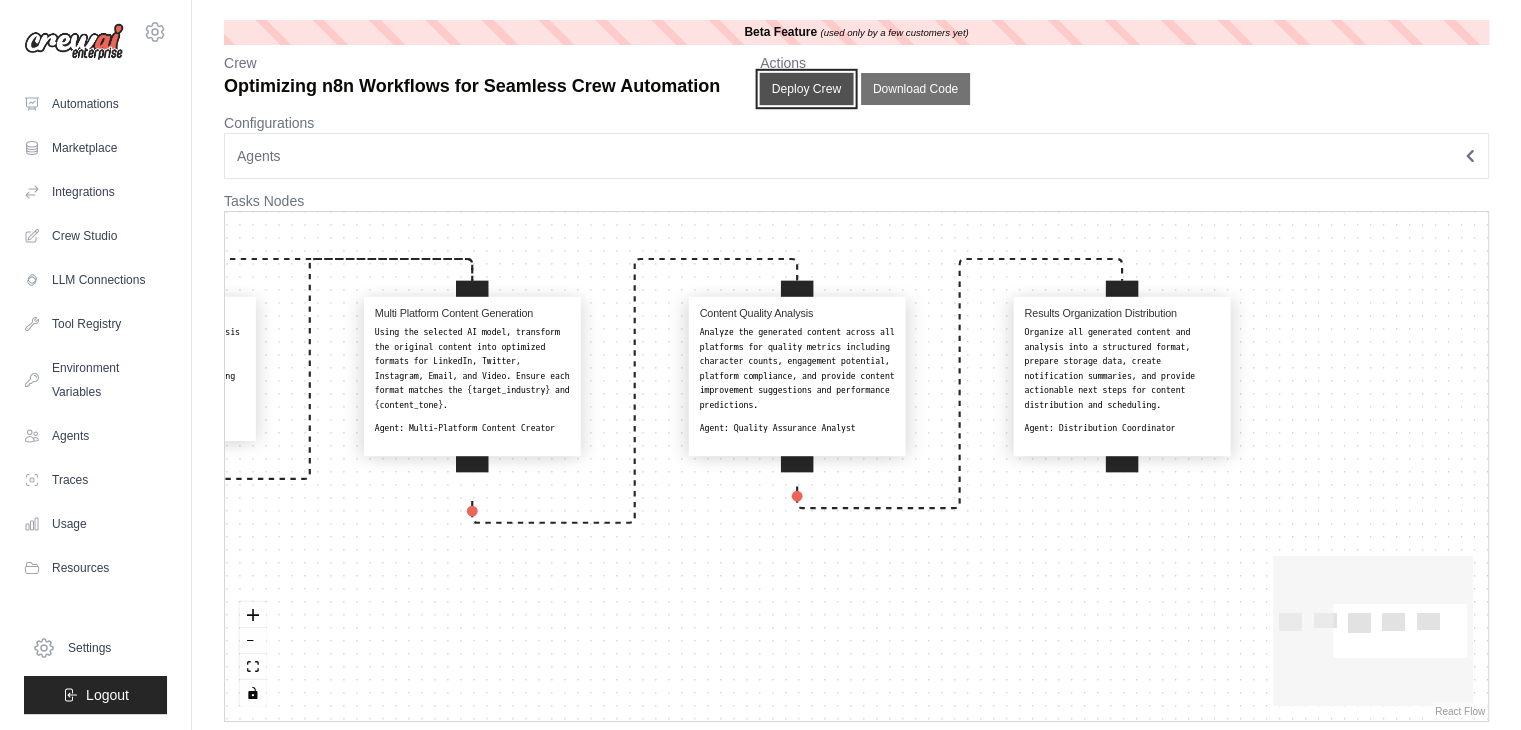 click on "Deploy Crew" at bounding box center [807, 89] 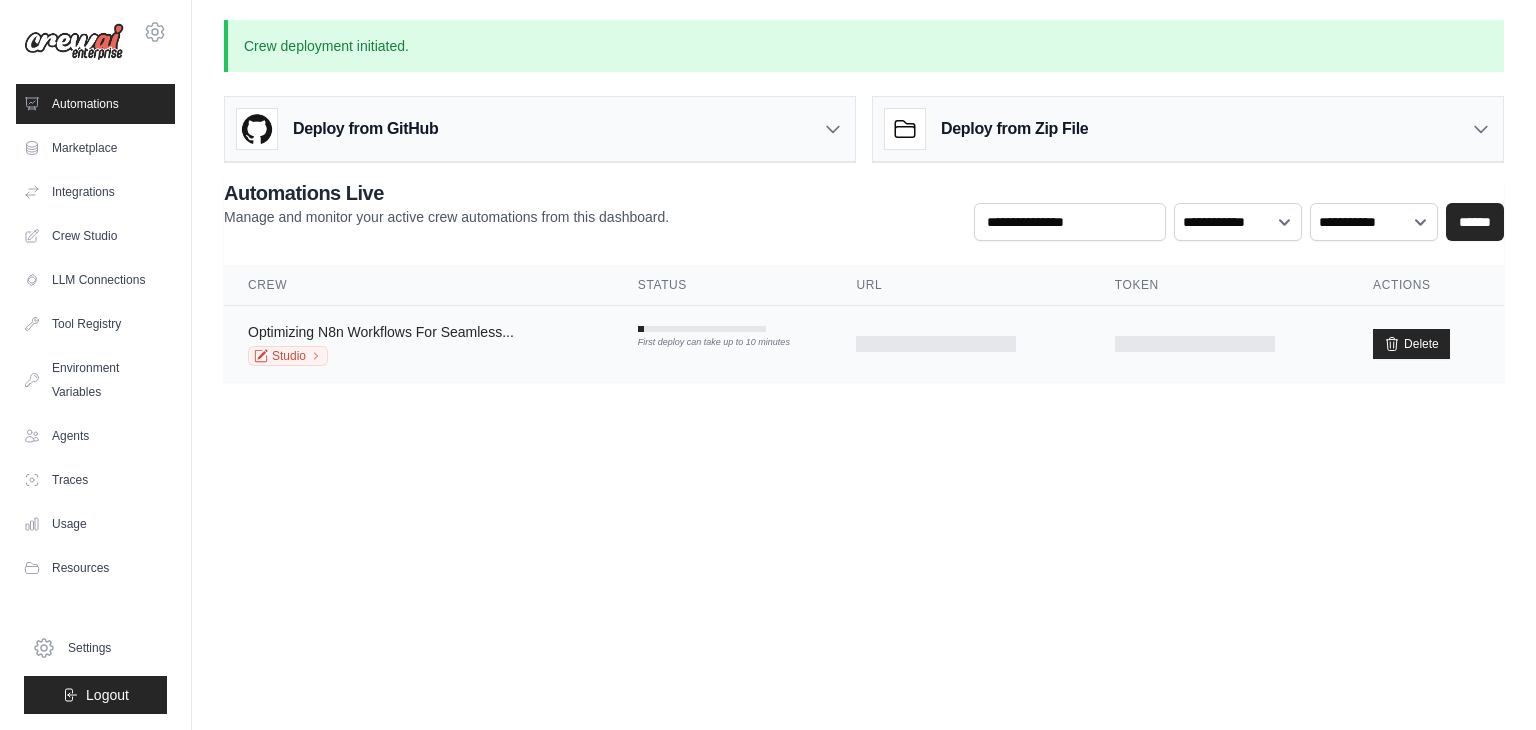 click on "Optimizing N8n Workflows For Seamless..." at bounding box center (381, 332) 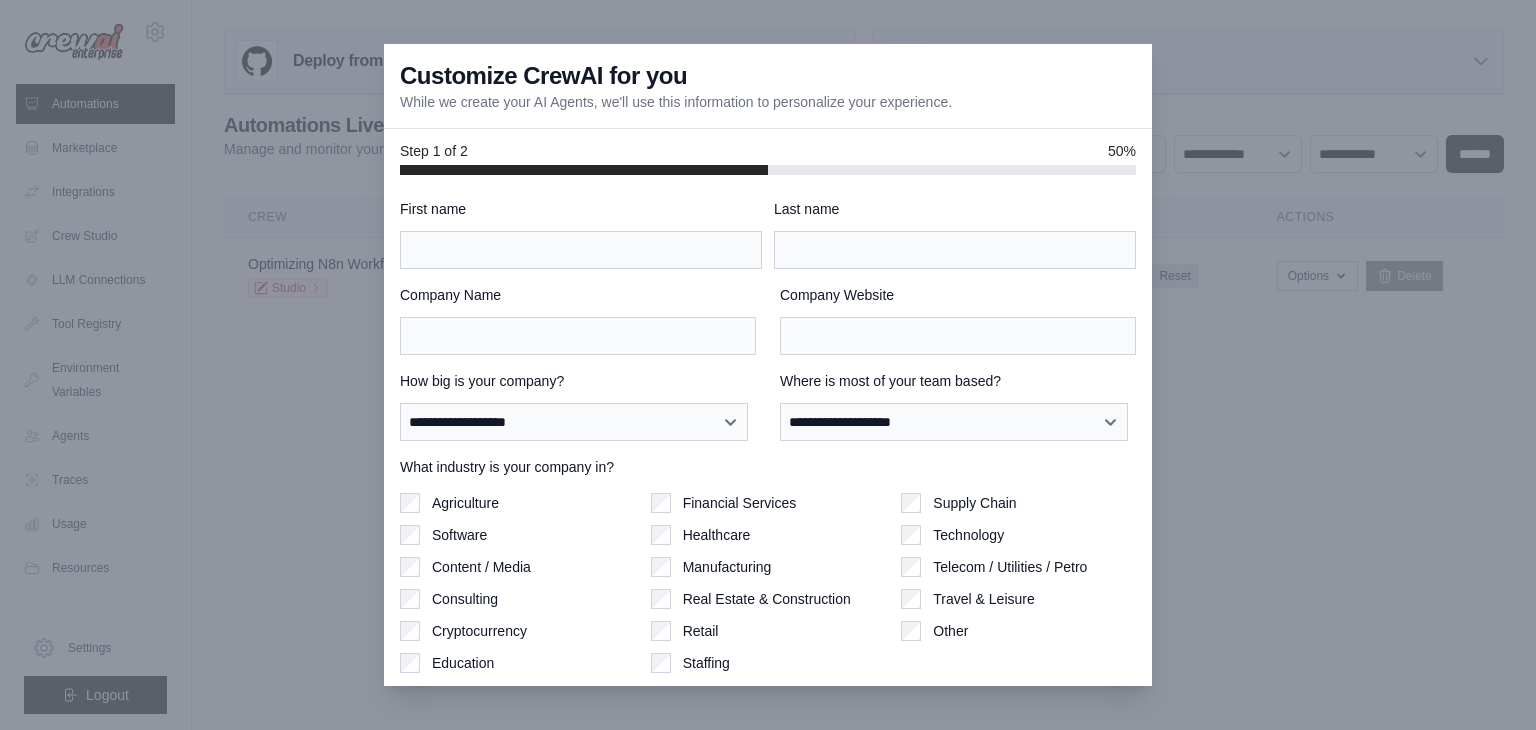 scroll, scrollTop: 0, scrollLeft: 0, axis: both 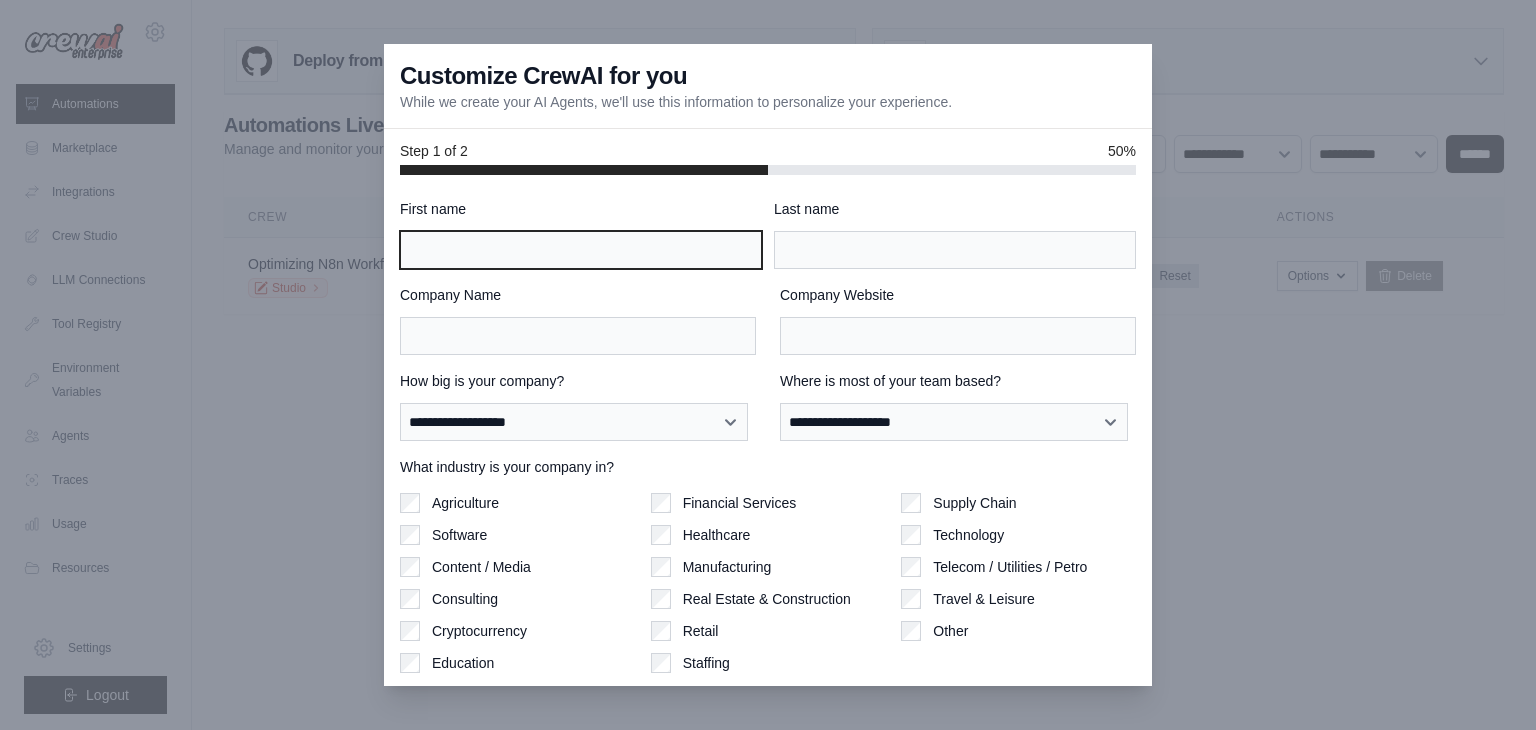 click on "First name" at bounding box center (581, 250) 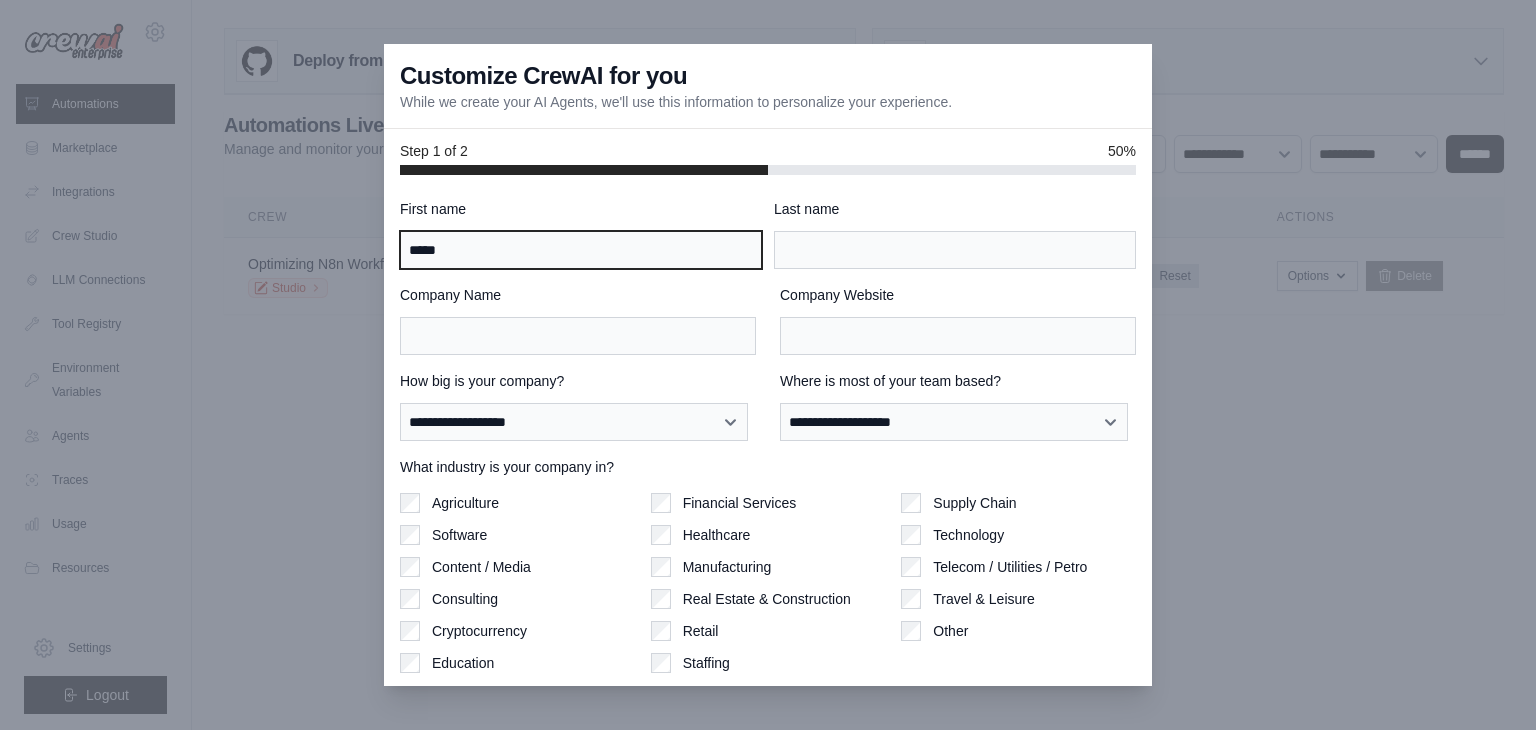 type on "******" 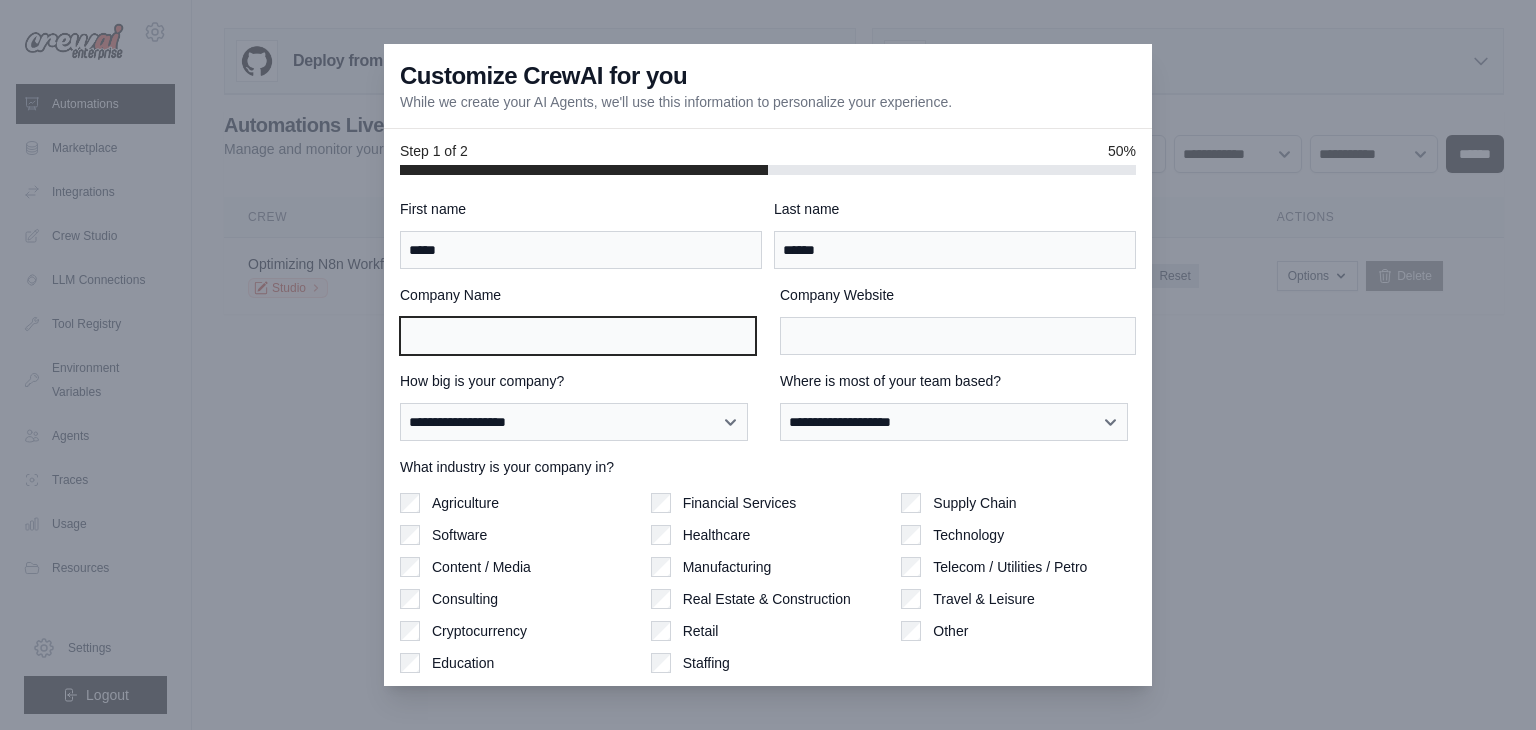 type on "*******" 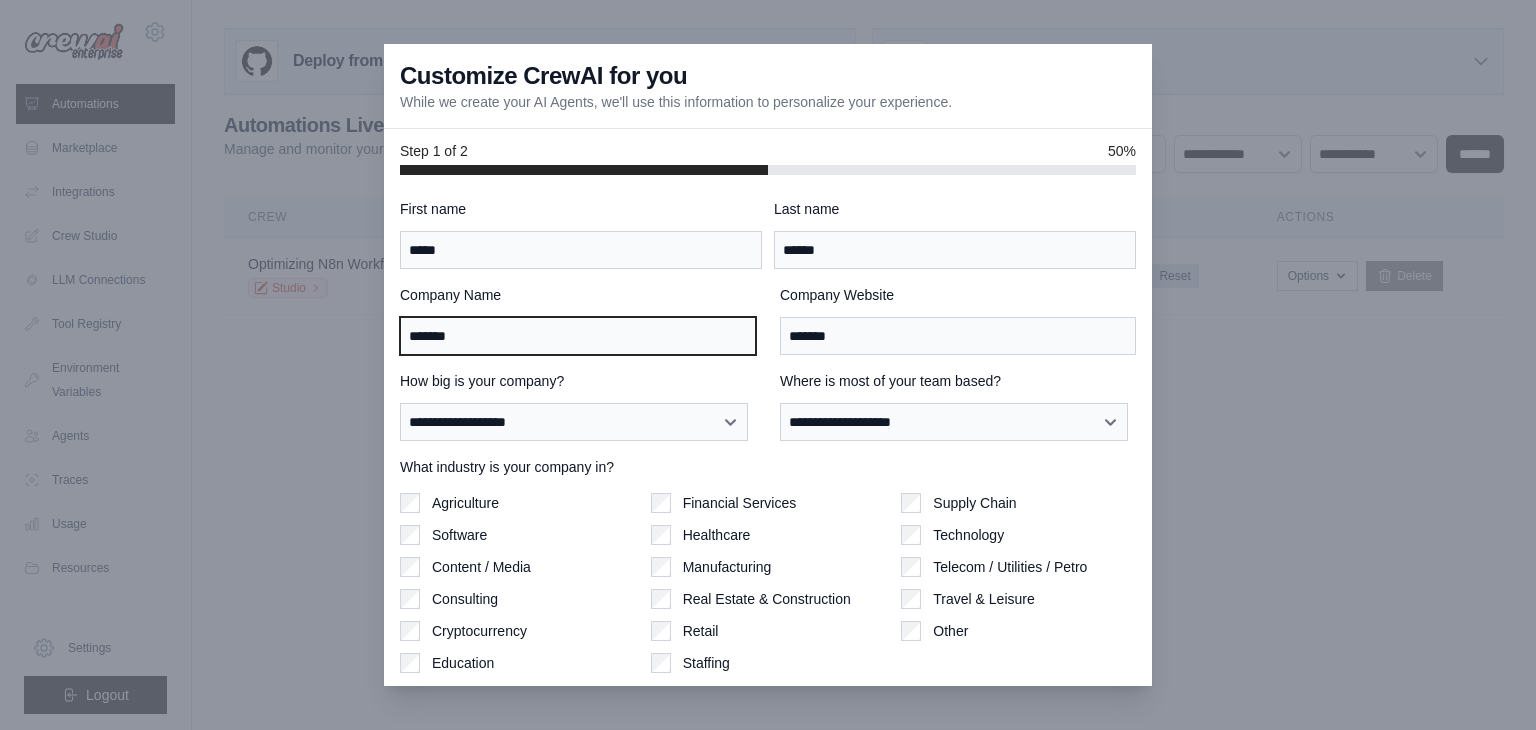 click on "*******" at bounding box center (578, 336) 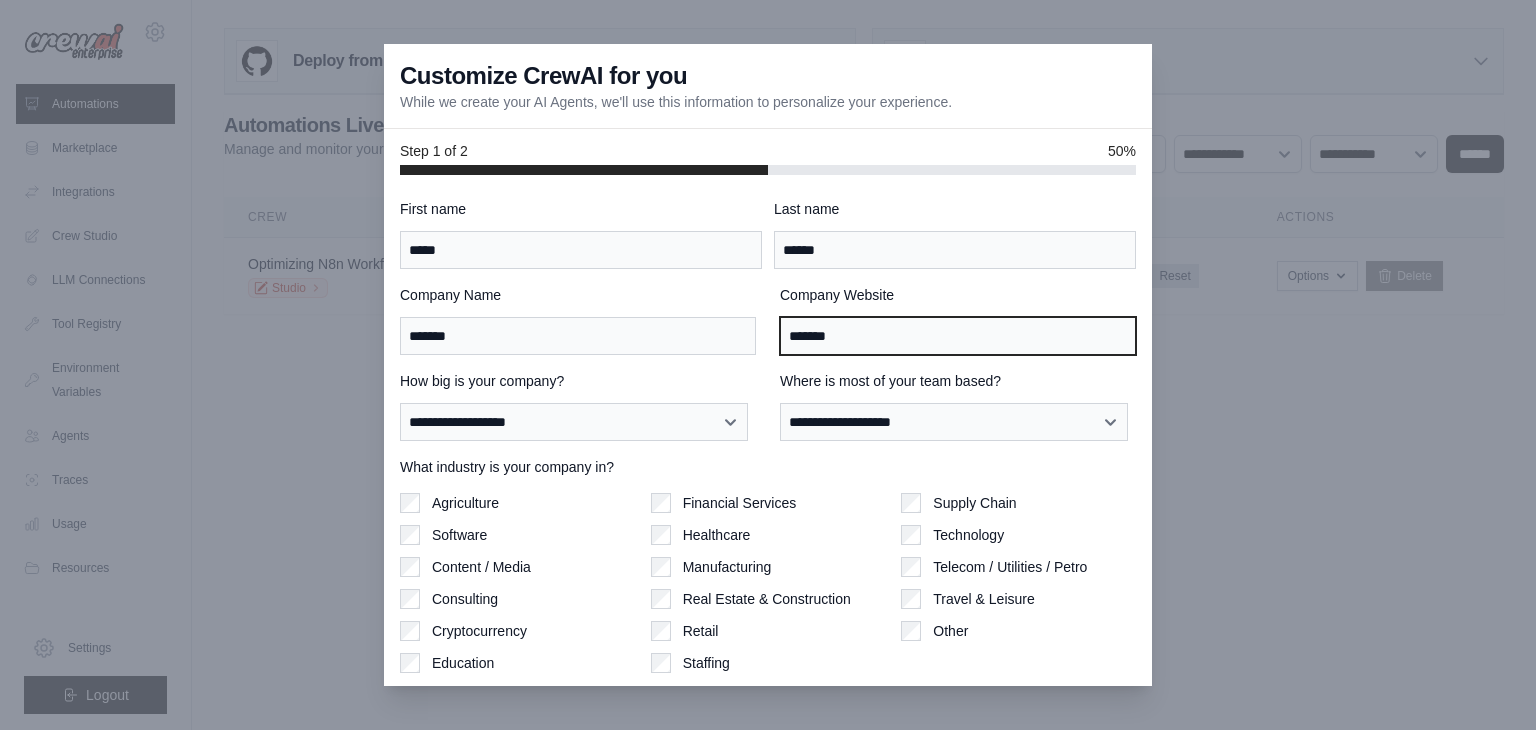 click on "*******" at bounding box center (958, 336) 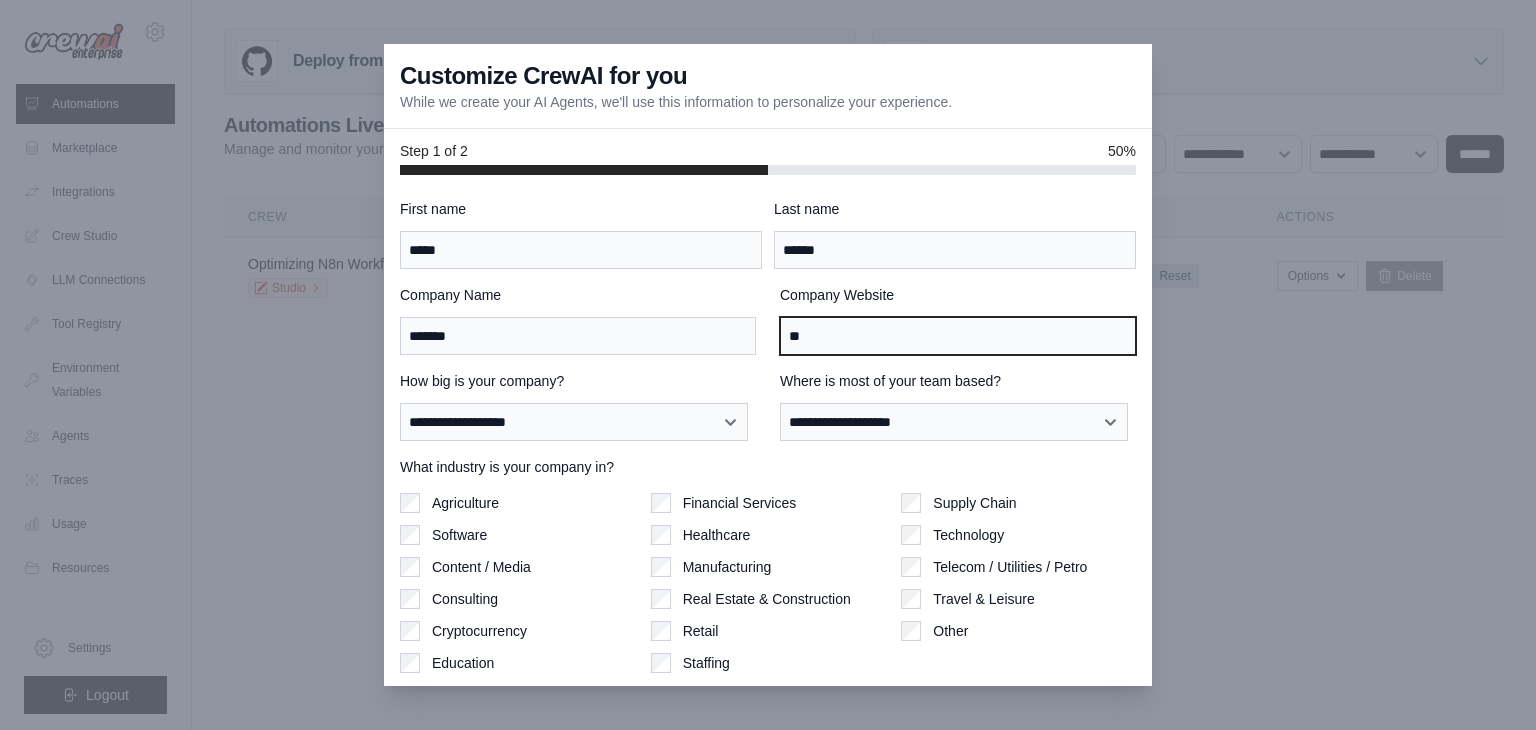type on "*" 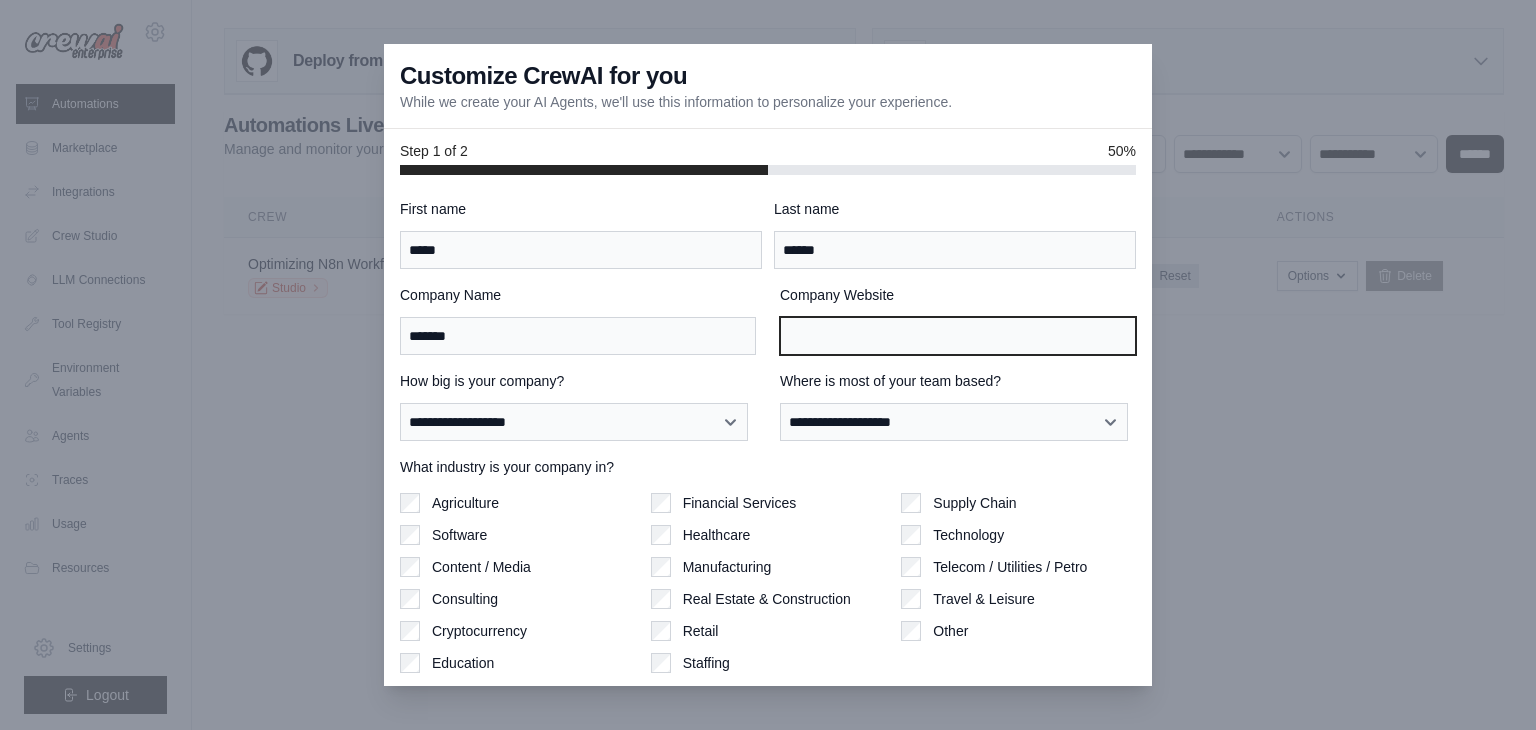 type 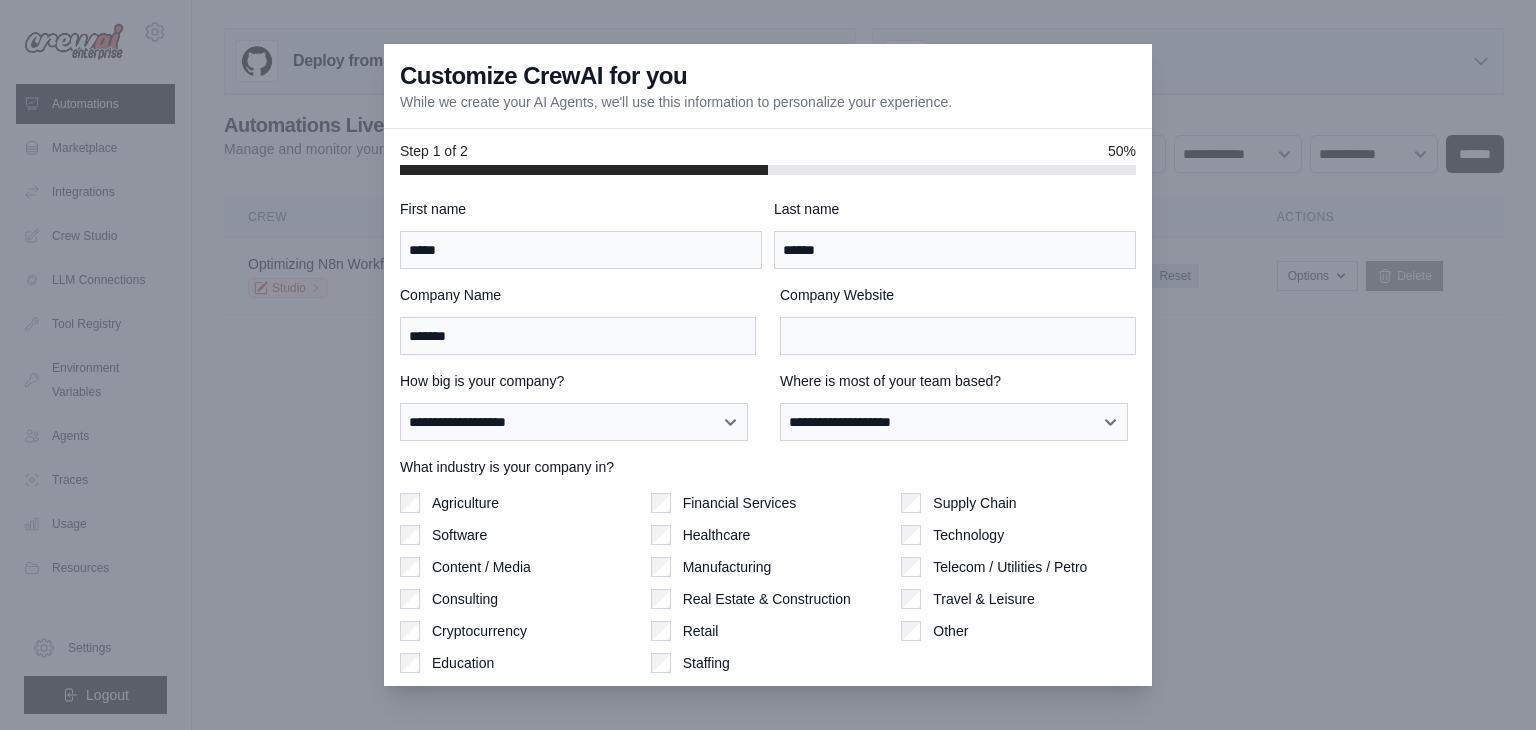 click on "**********" at bounding box center (578, 406) 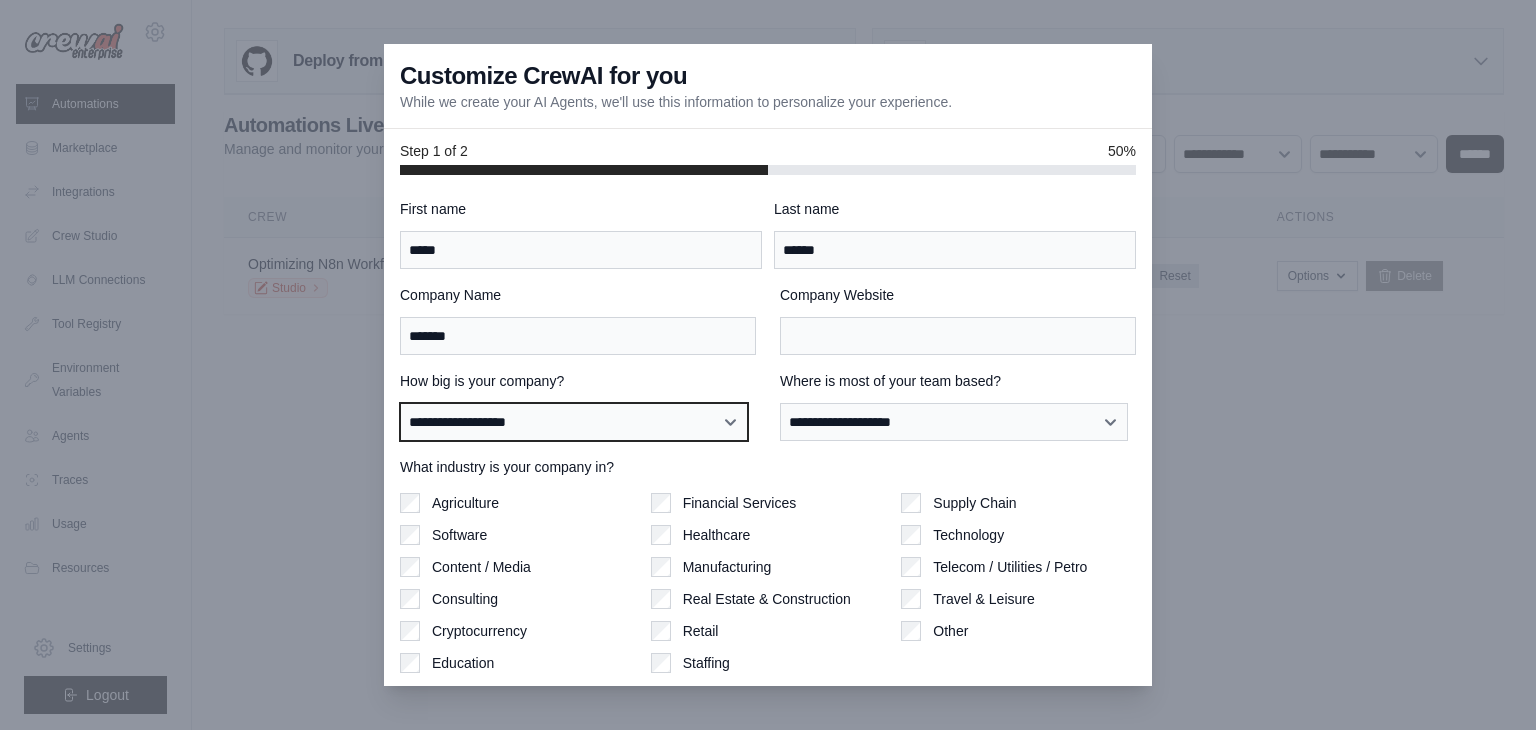 click on "**********" at bounding box center (574, 422) 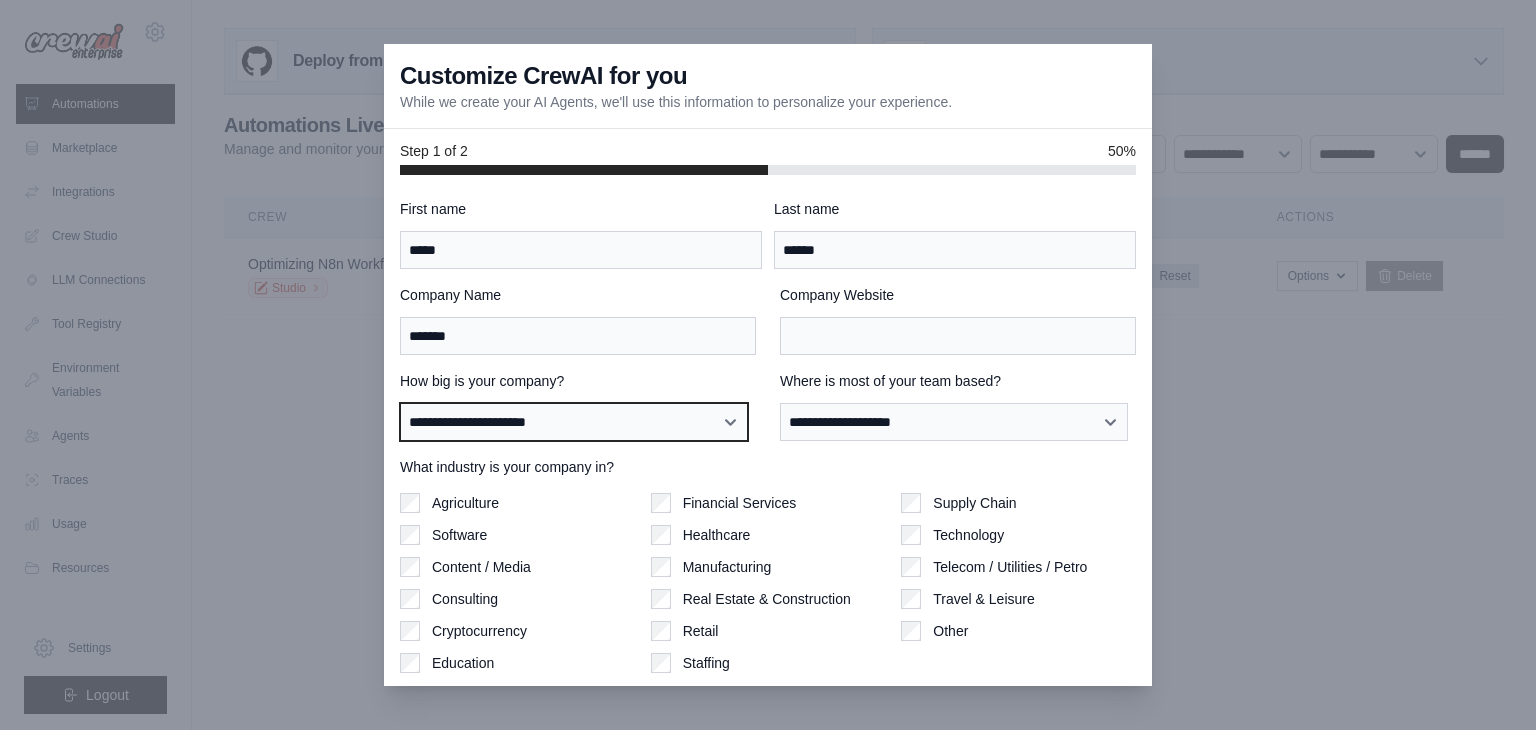 click on "**********" at bounding box center [574, 422] 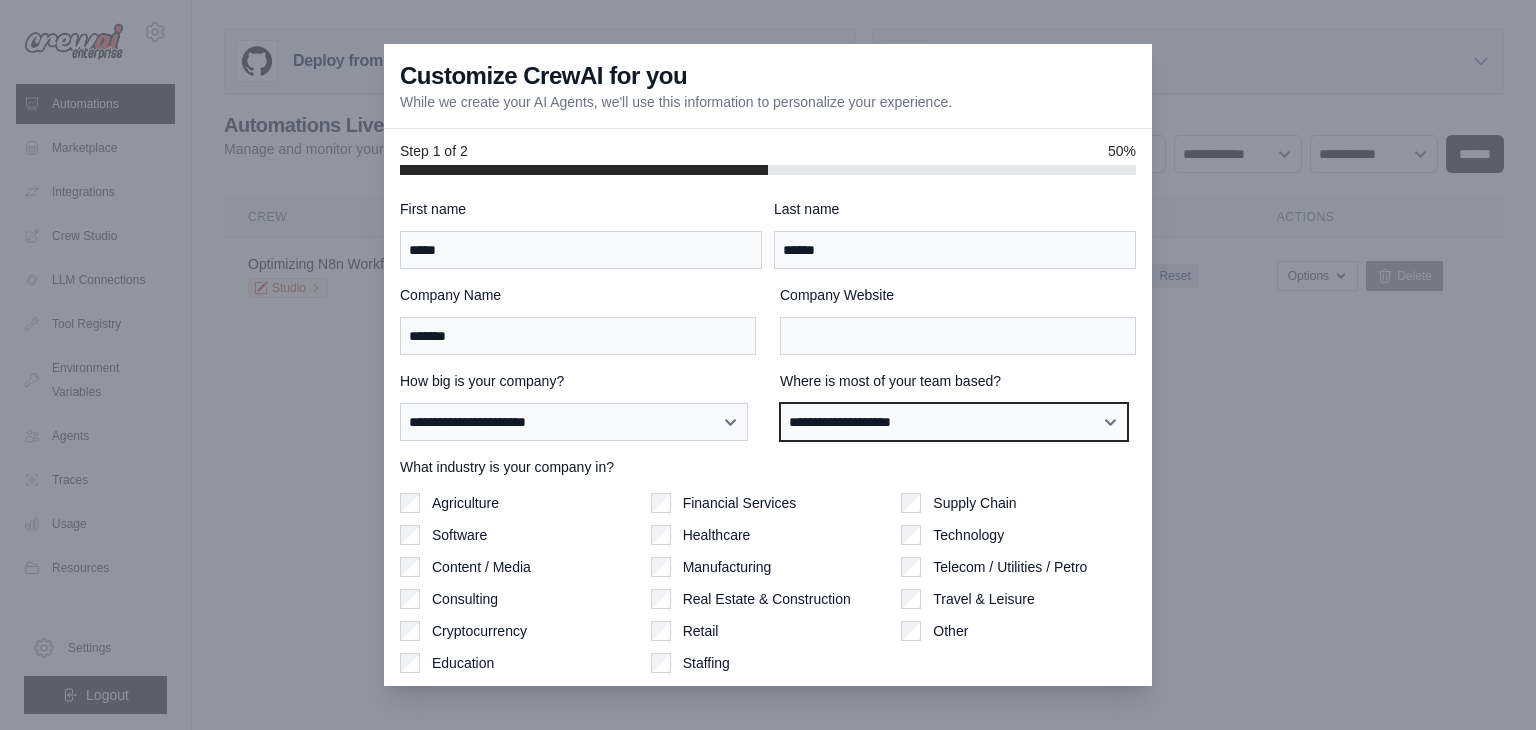 click on "**********" at bounding box center (954, 422) 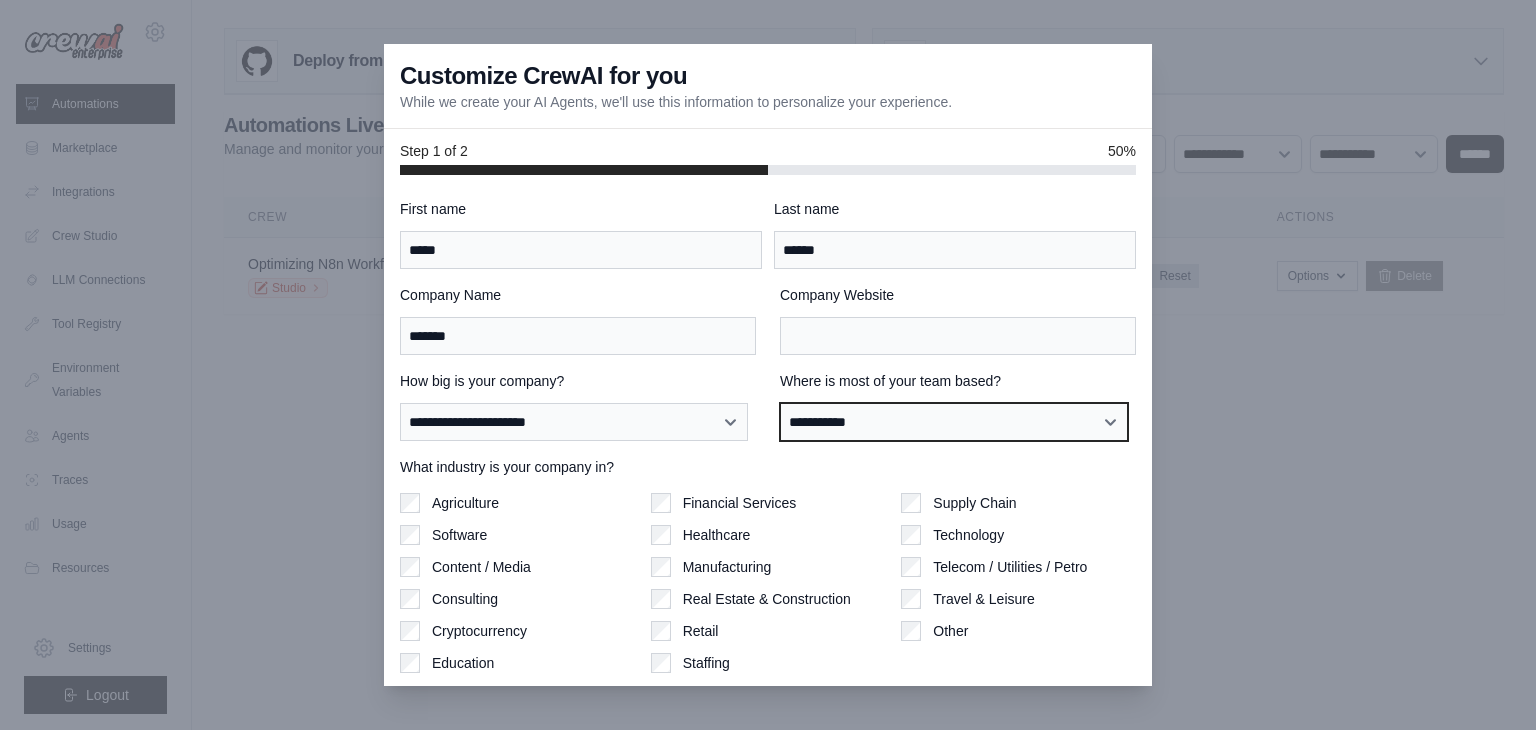 click on "**********" at bounding box center [954, 422] 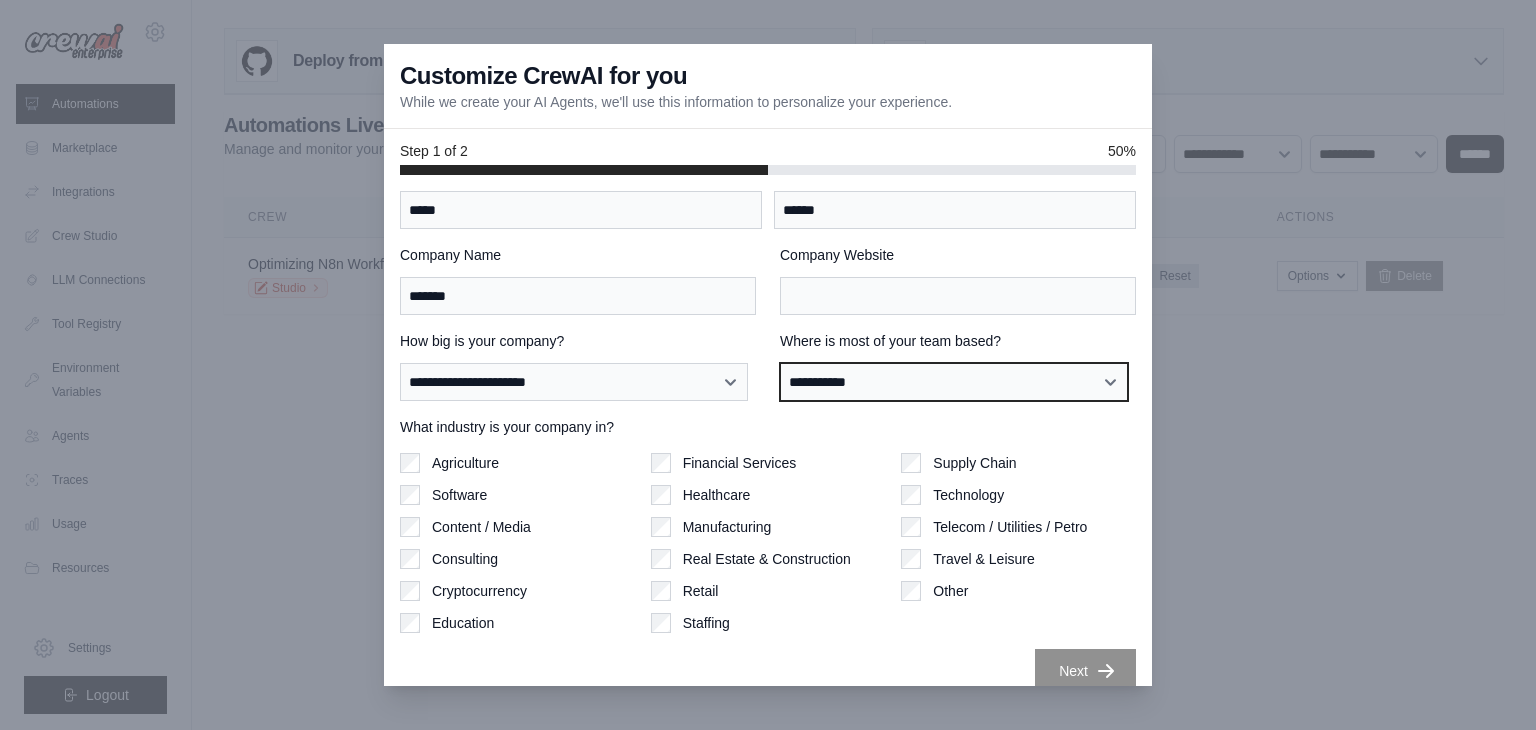 scroll, scrollTop: 62, scrollLeft: 0, axis: vertical 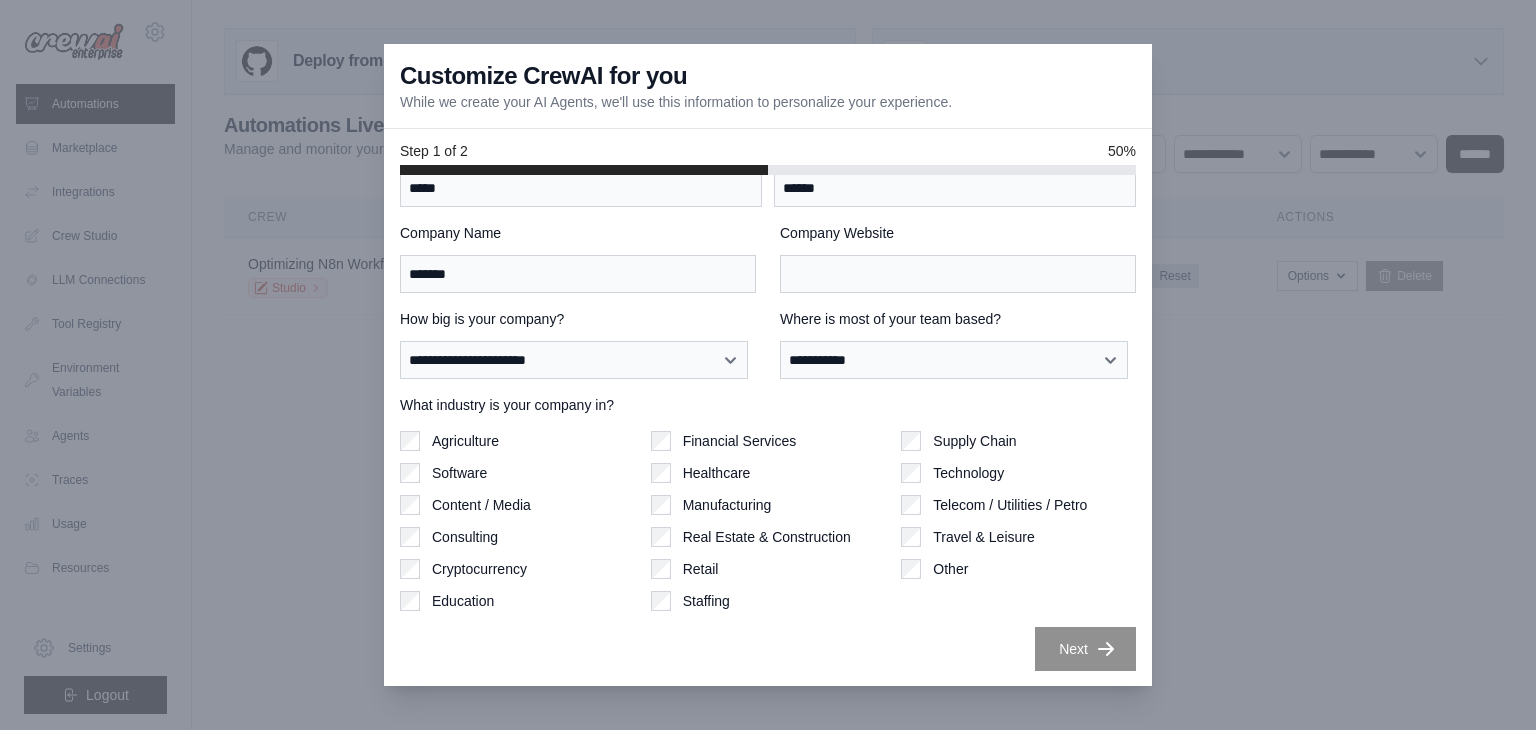 click on "Content / Media" at bounding box center [481, 505] 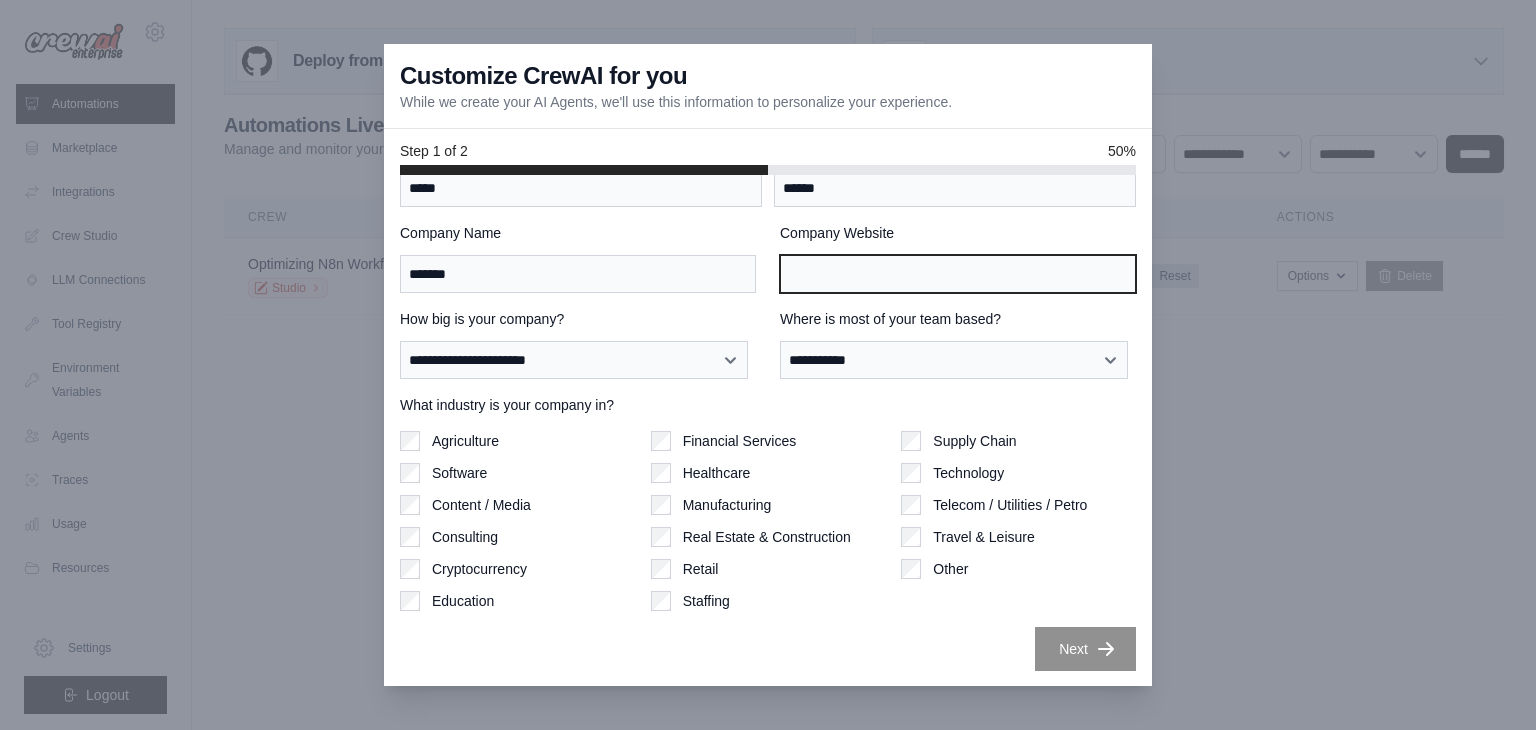click on "Company Website" at bounding box center [958, 274] 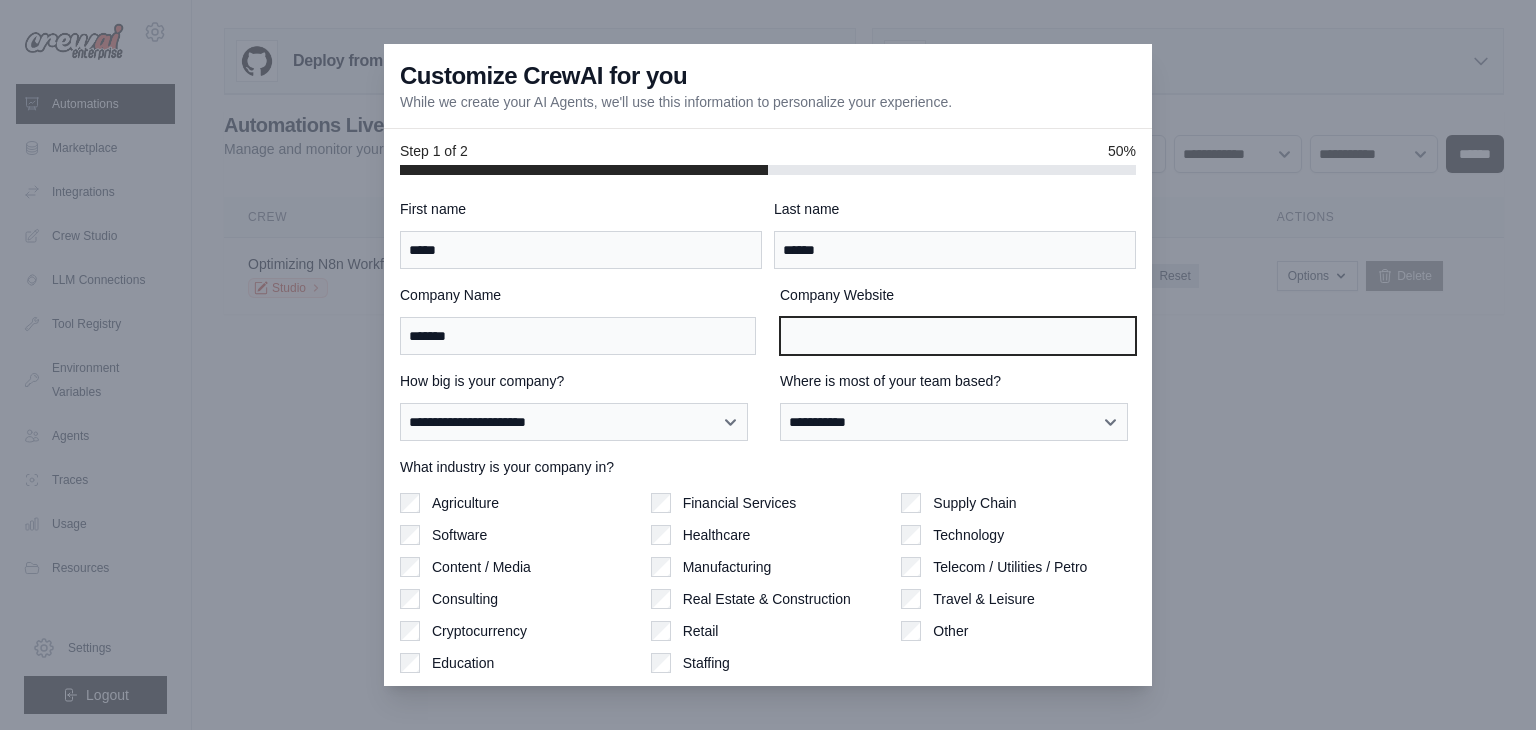 click on "Company Website" at bounding box center [958, 336] 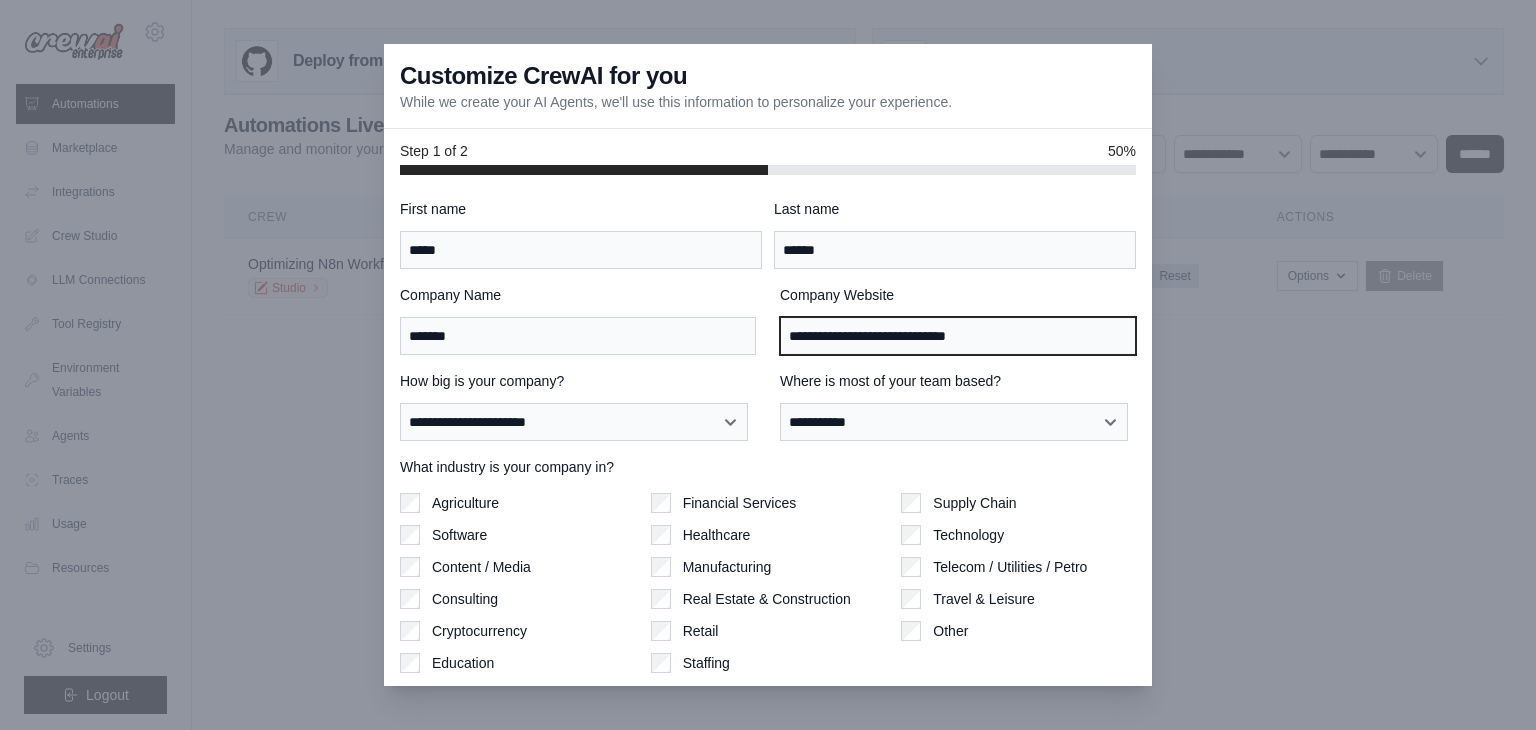 type on "**********" 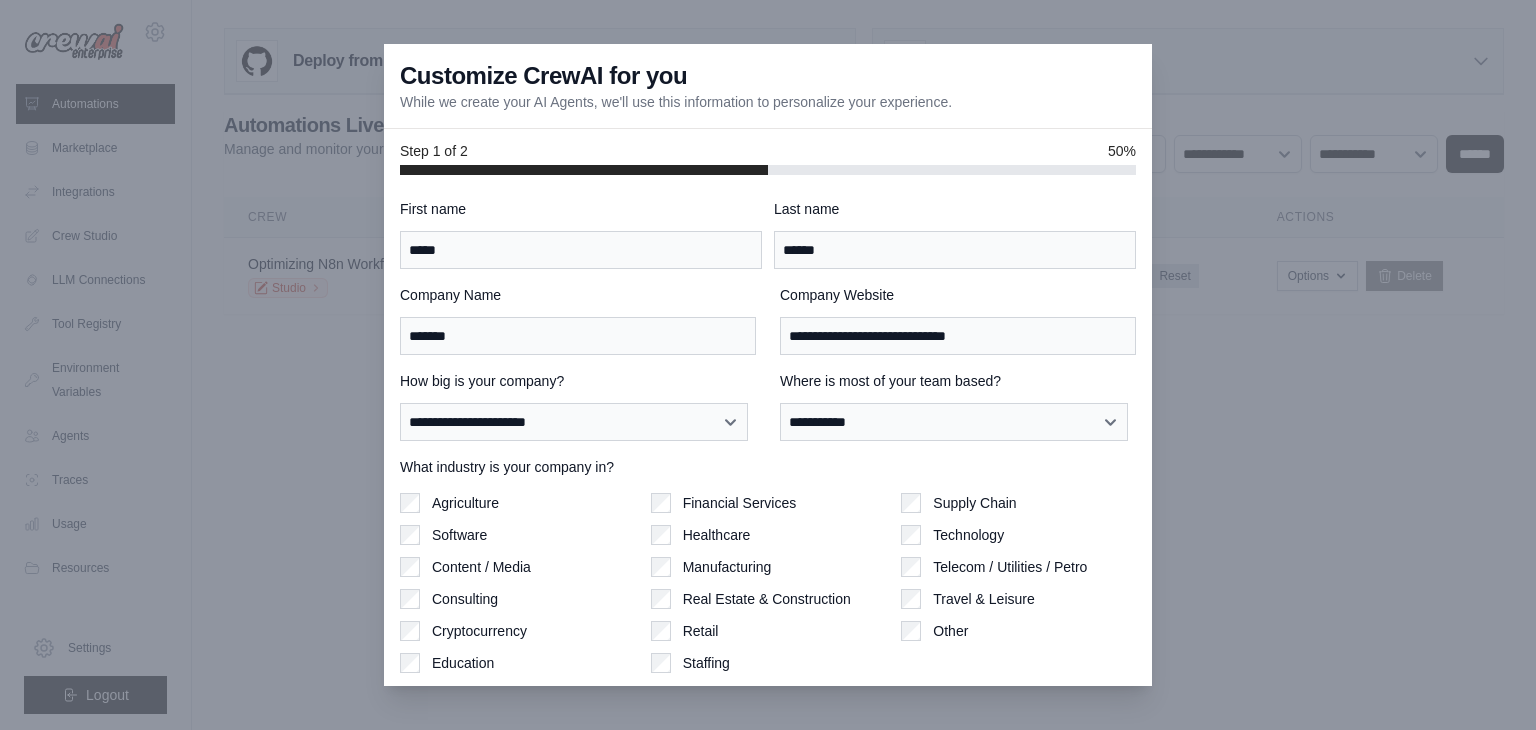 click on "Company Website" at bounding box center (958, 295) 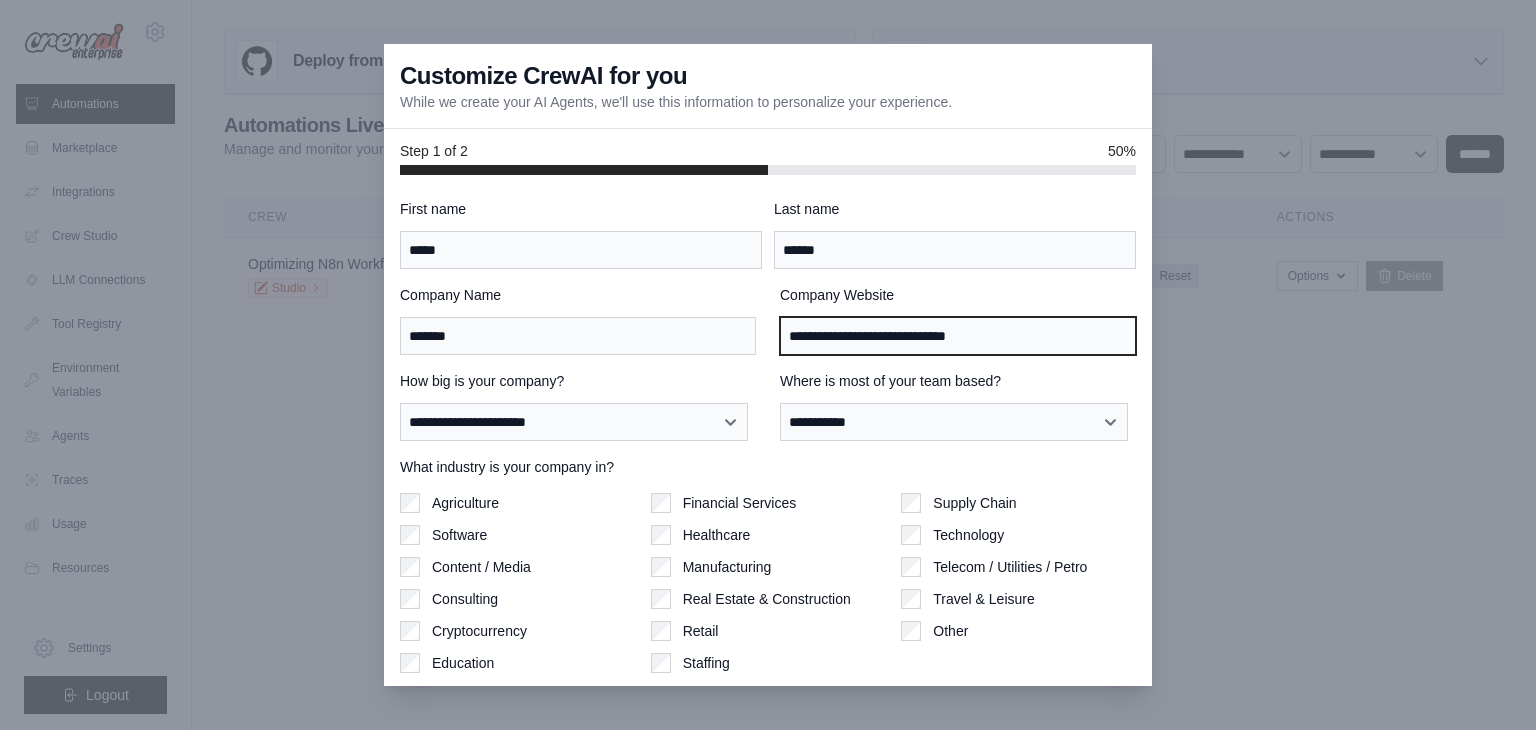 click on "**********" at bounding box center [958, 336] 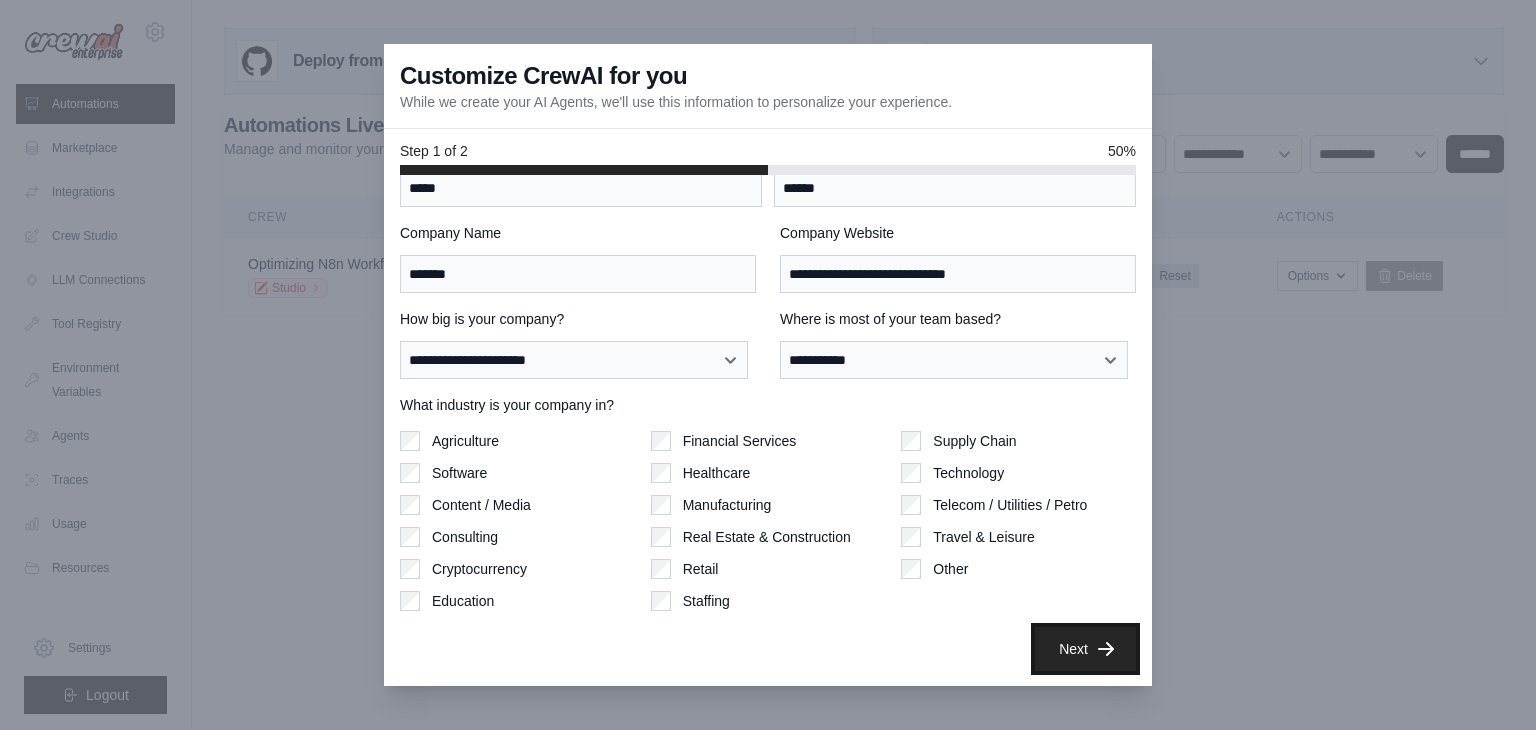 click on "Next" at bounding box center [1085, 649] 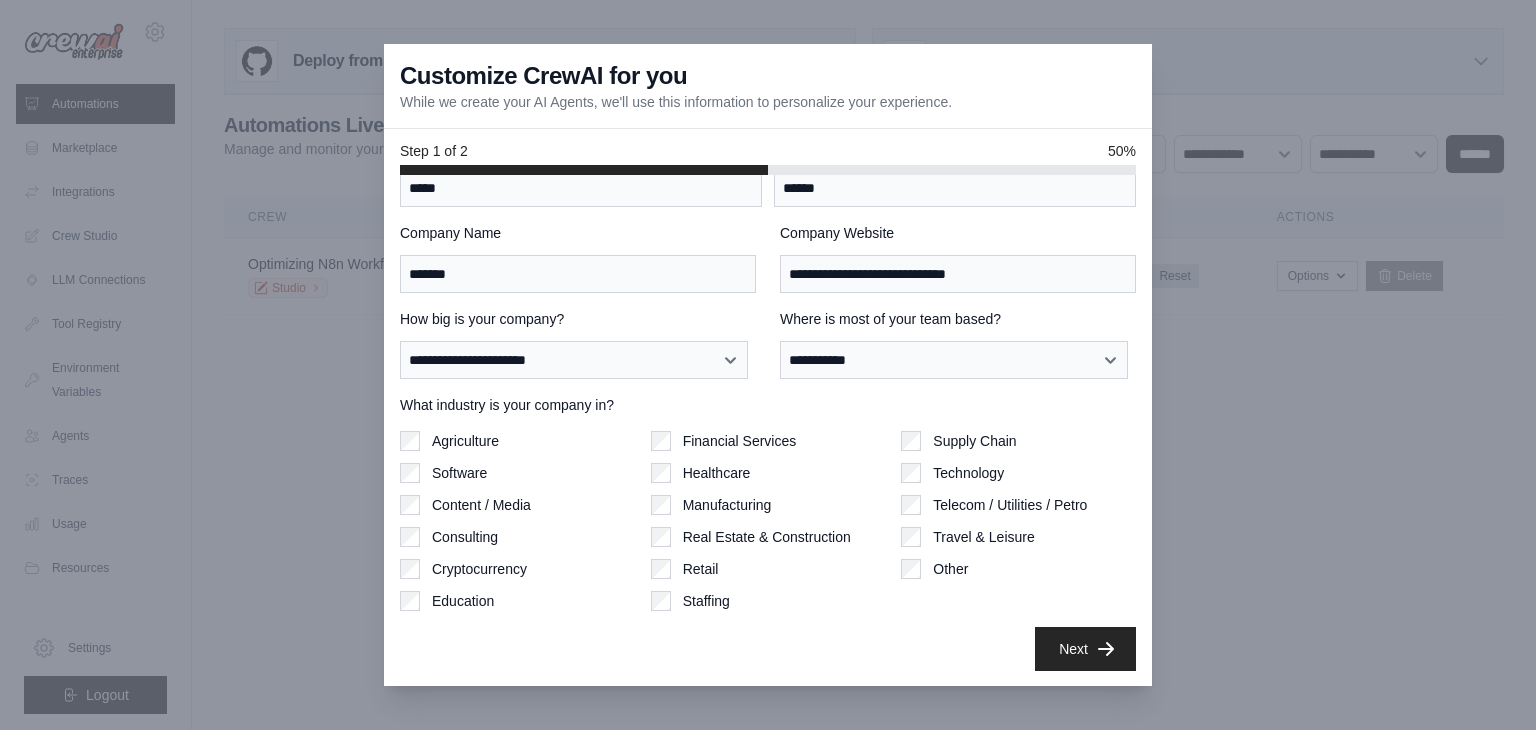 scroll, scrollTop: 0, scrollLeft: 0, axis: both 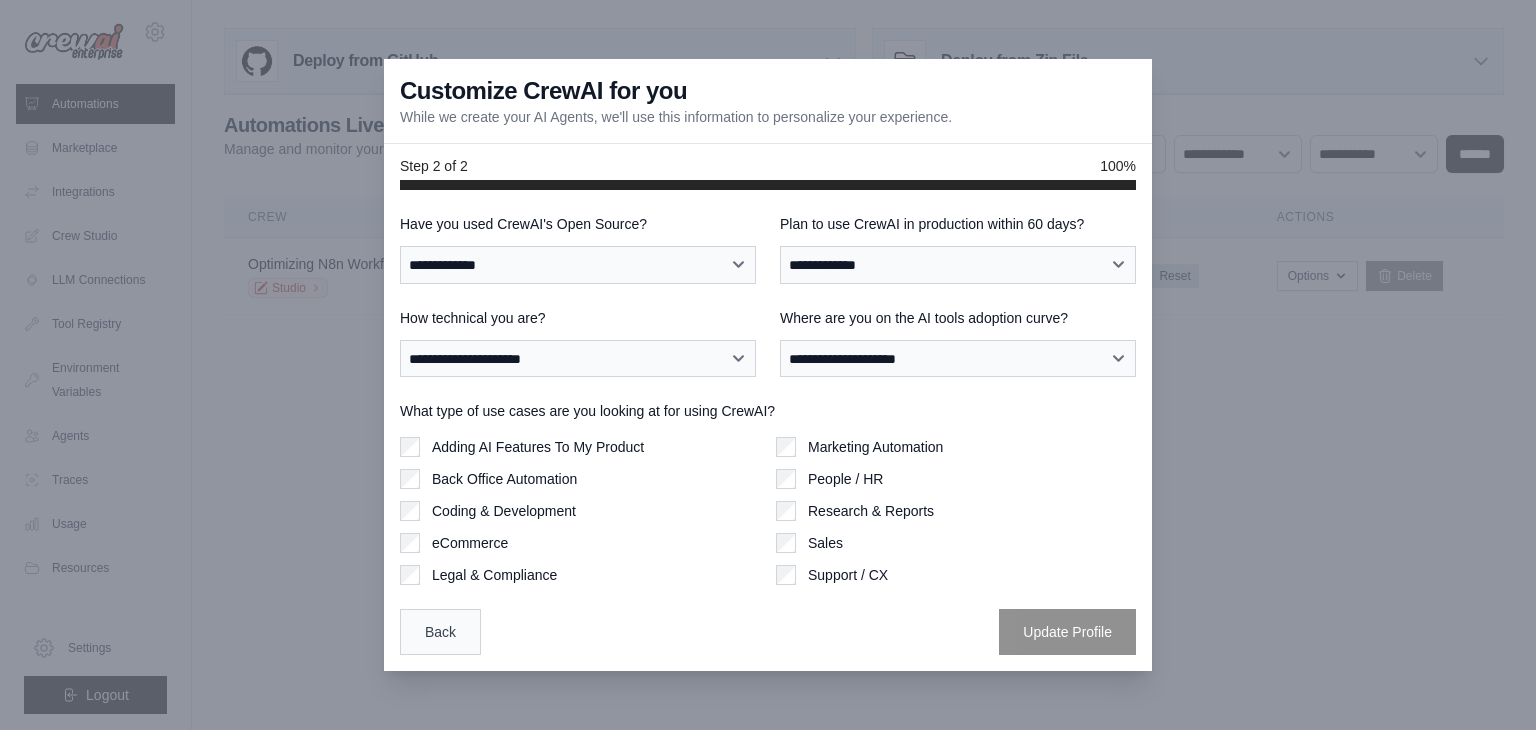 click on "Back" at bounding box center [440, 632] 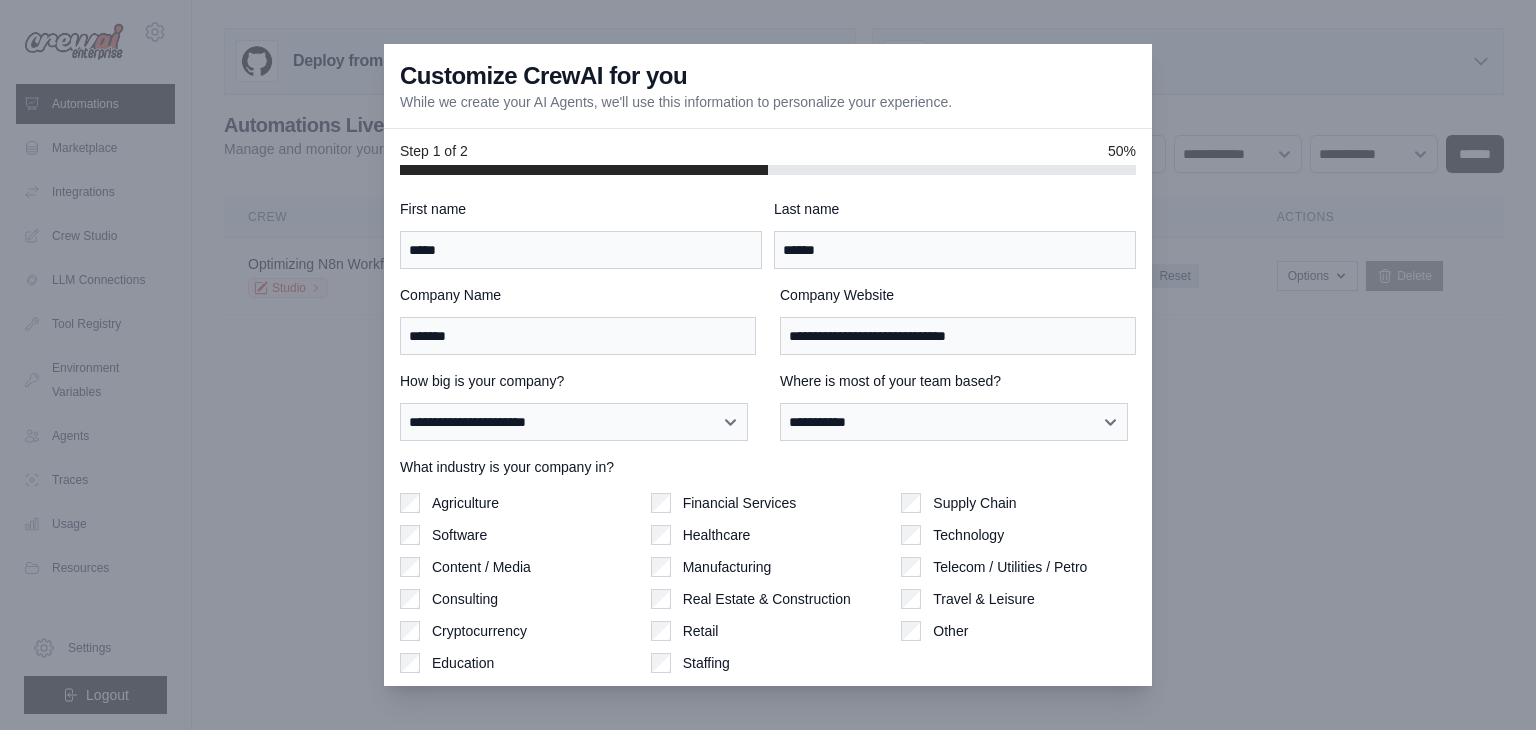 click on "Company Name
*******" at bounding box center (578, 320) 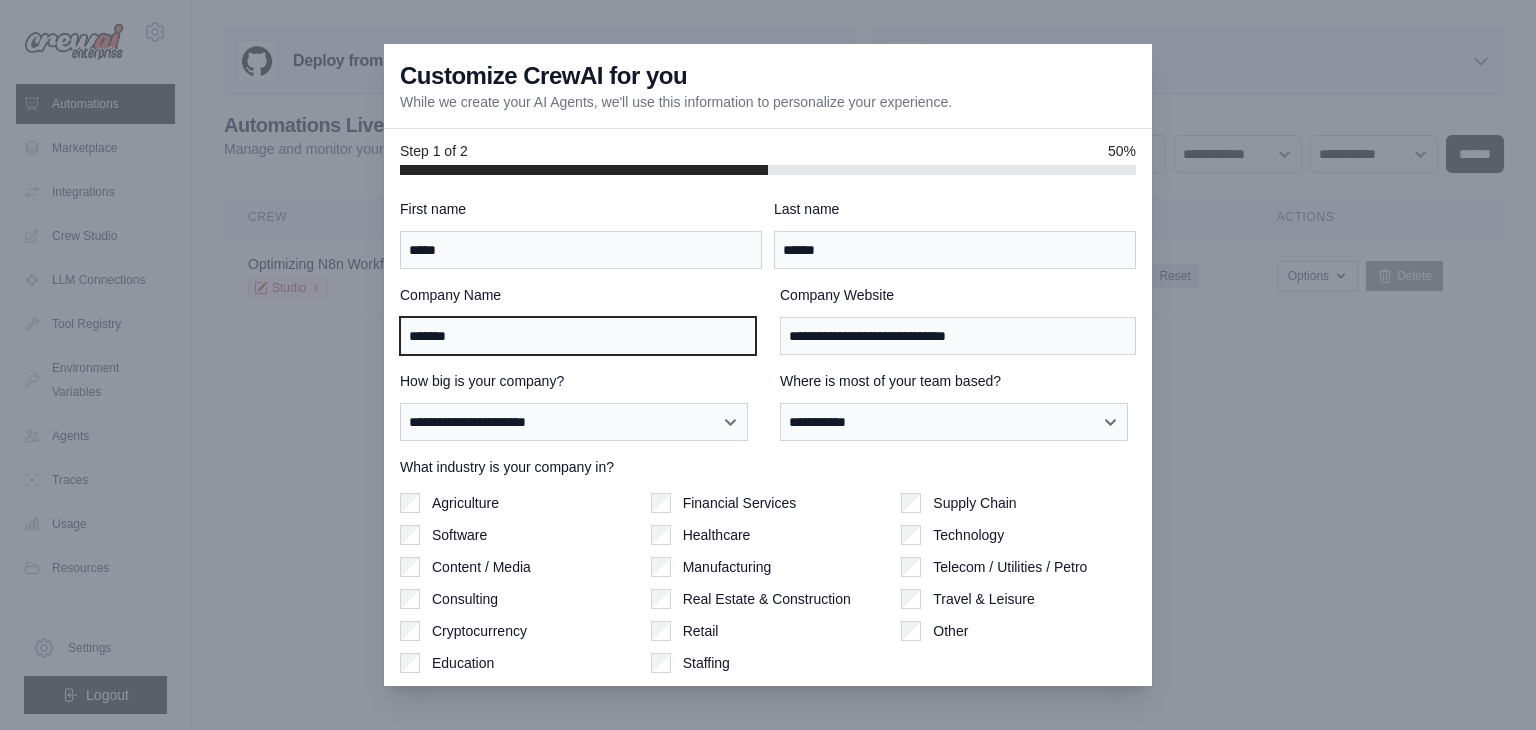 click on "*******" at bounding box center [578, 336] 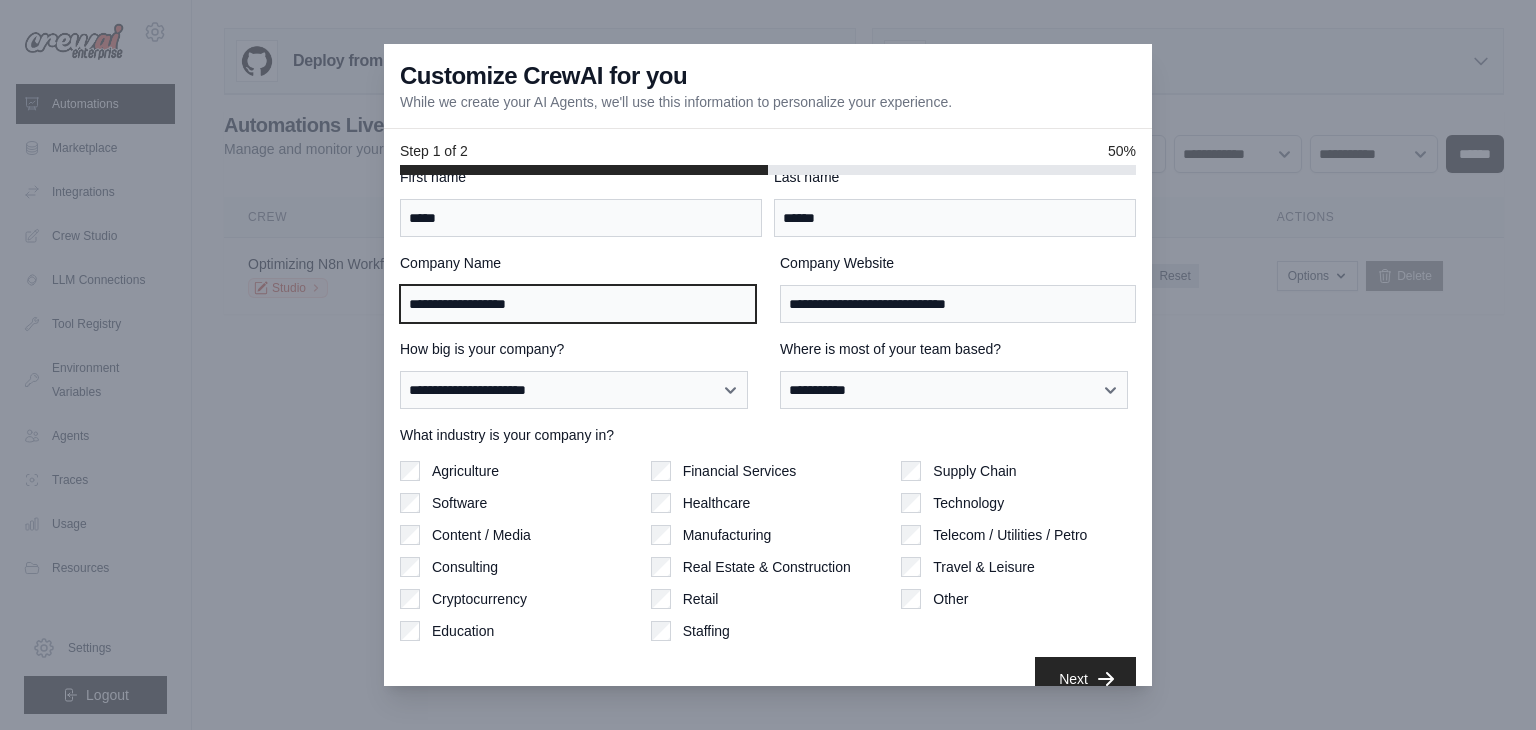 scroll, scrollTop: 62, scrollLeft: 0, axis: vertical 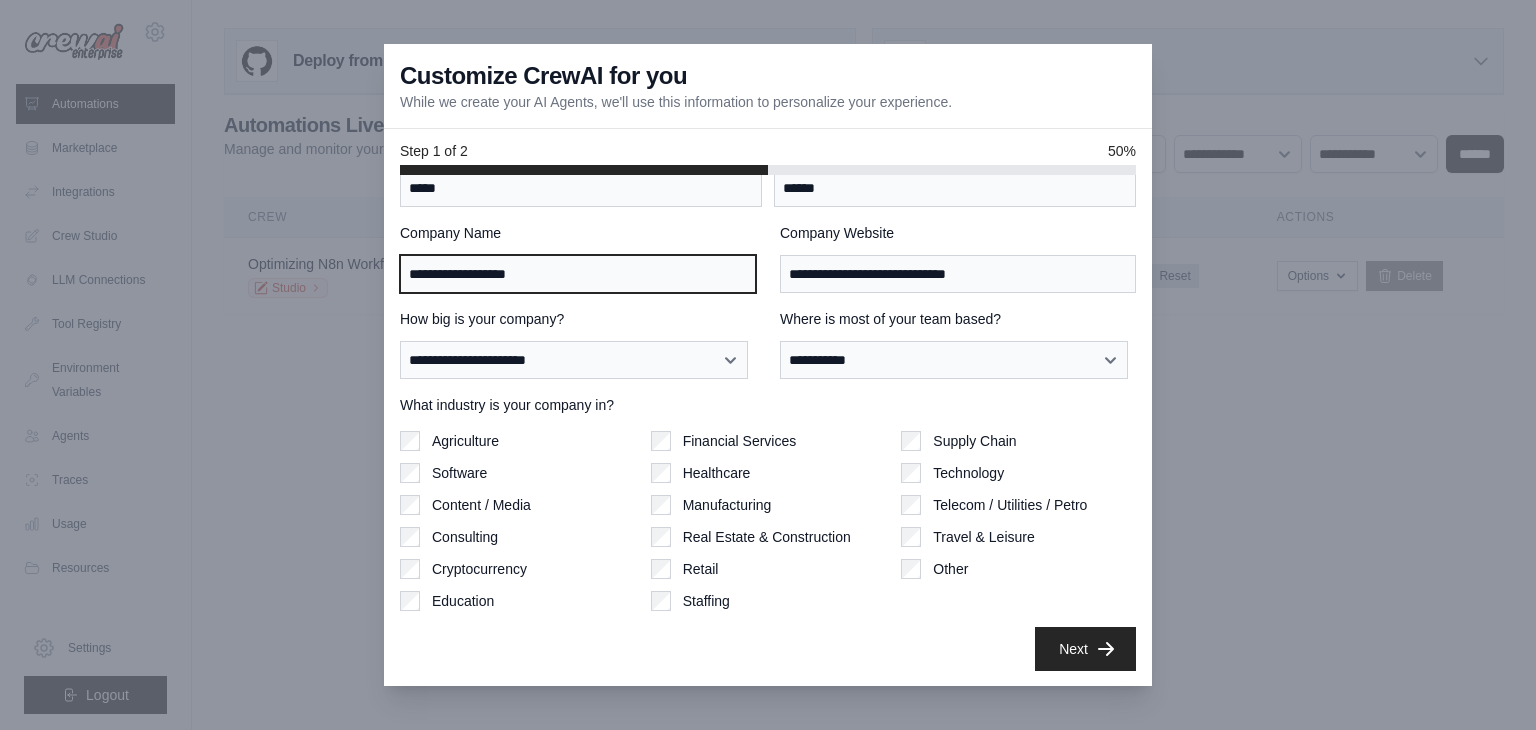 type on "**********" 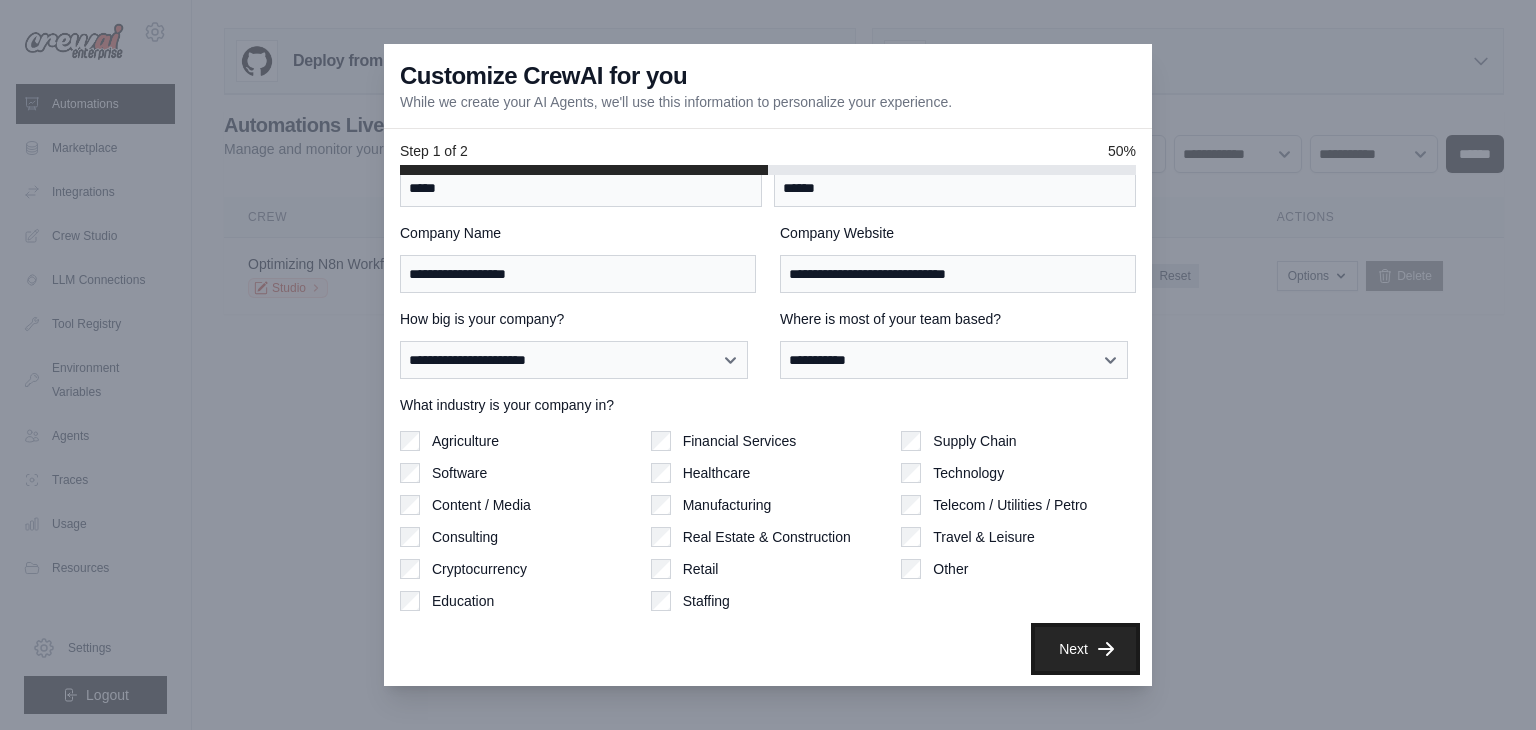 click on "Next" at bounding box center [1085, 649] 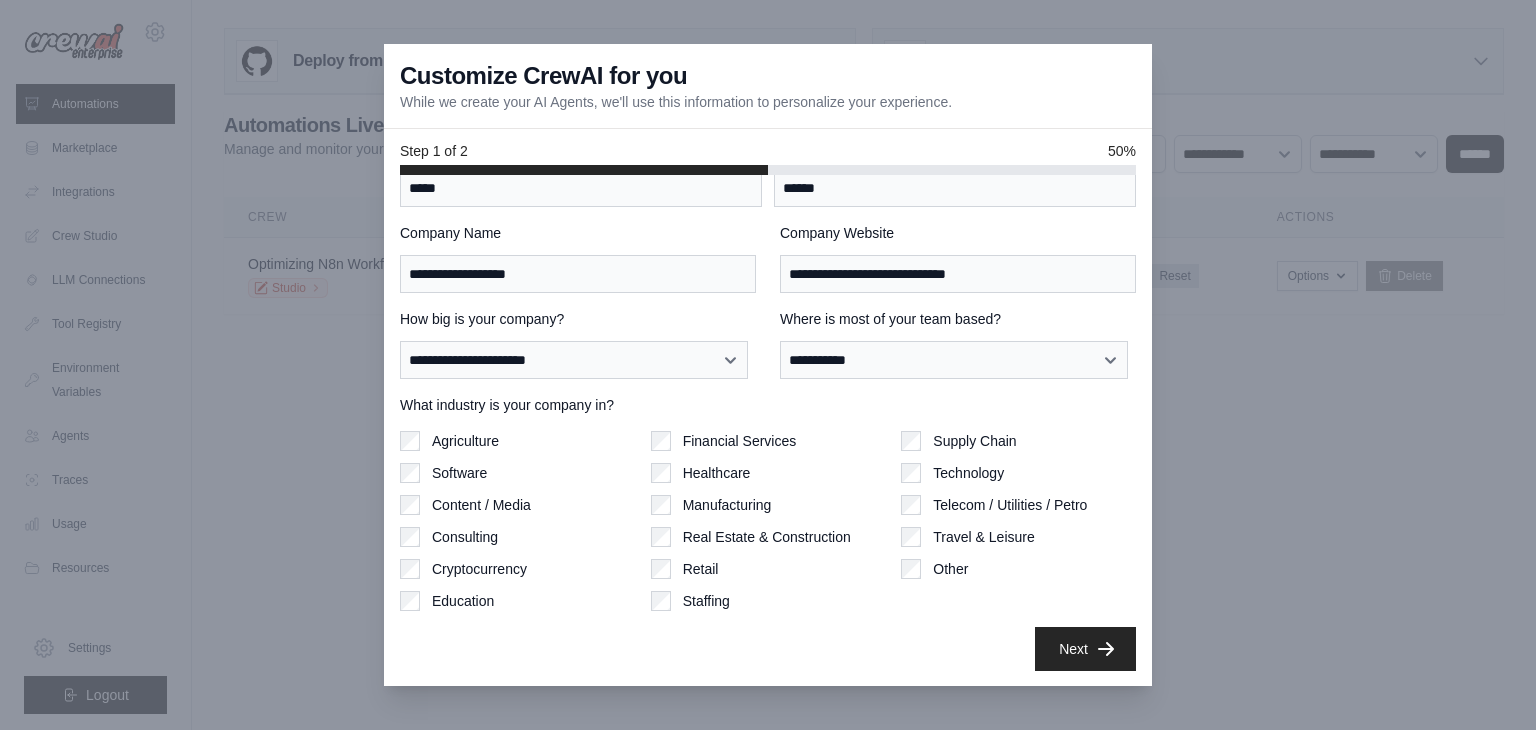 scroll, scrollTop: 0, scrollLeft: 0, axis: both 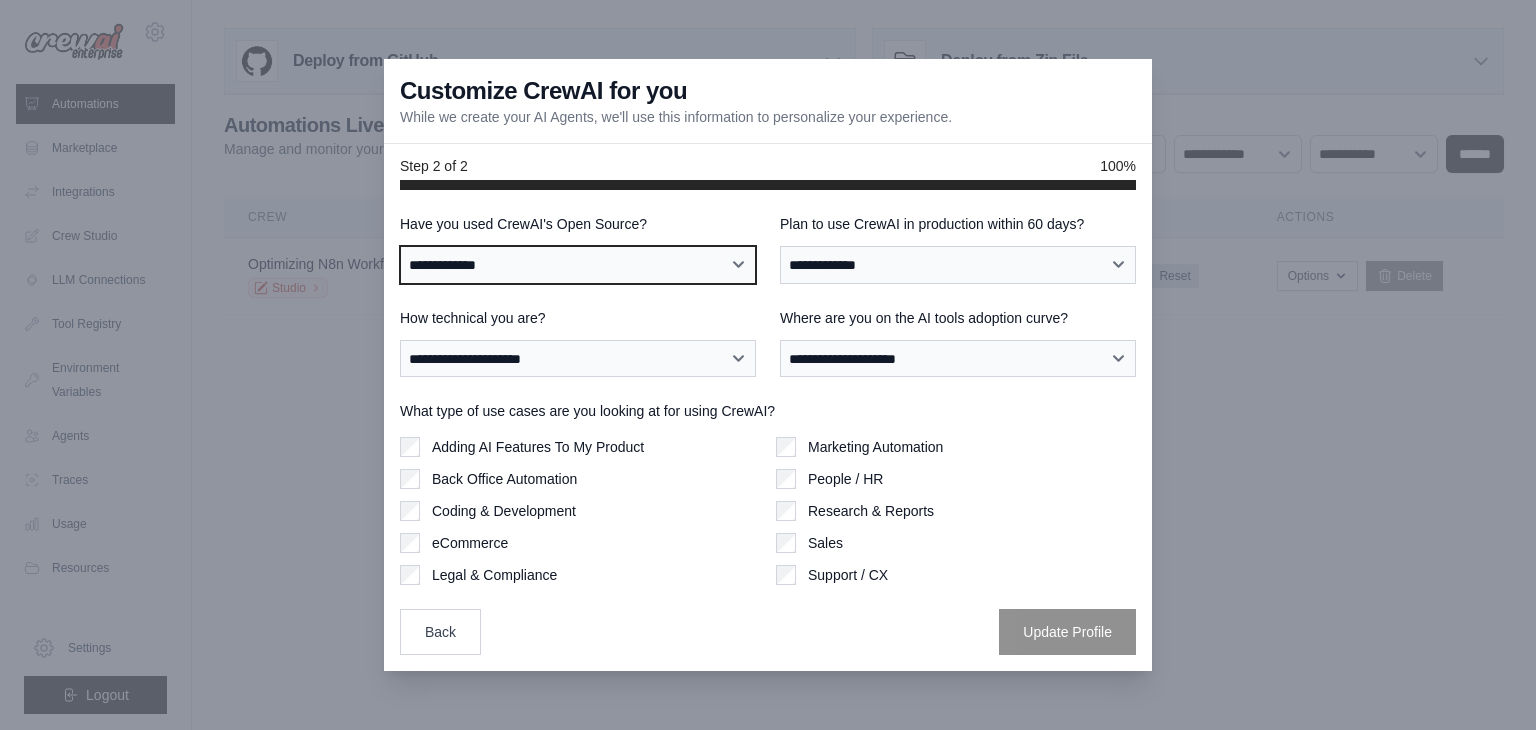 click on "**********" at bounding box center [578, 265] 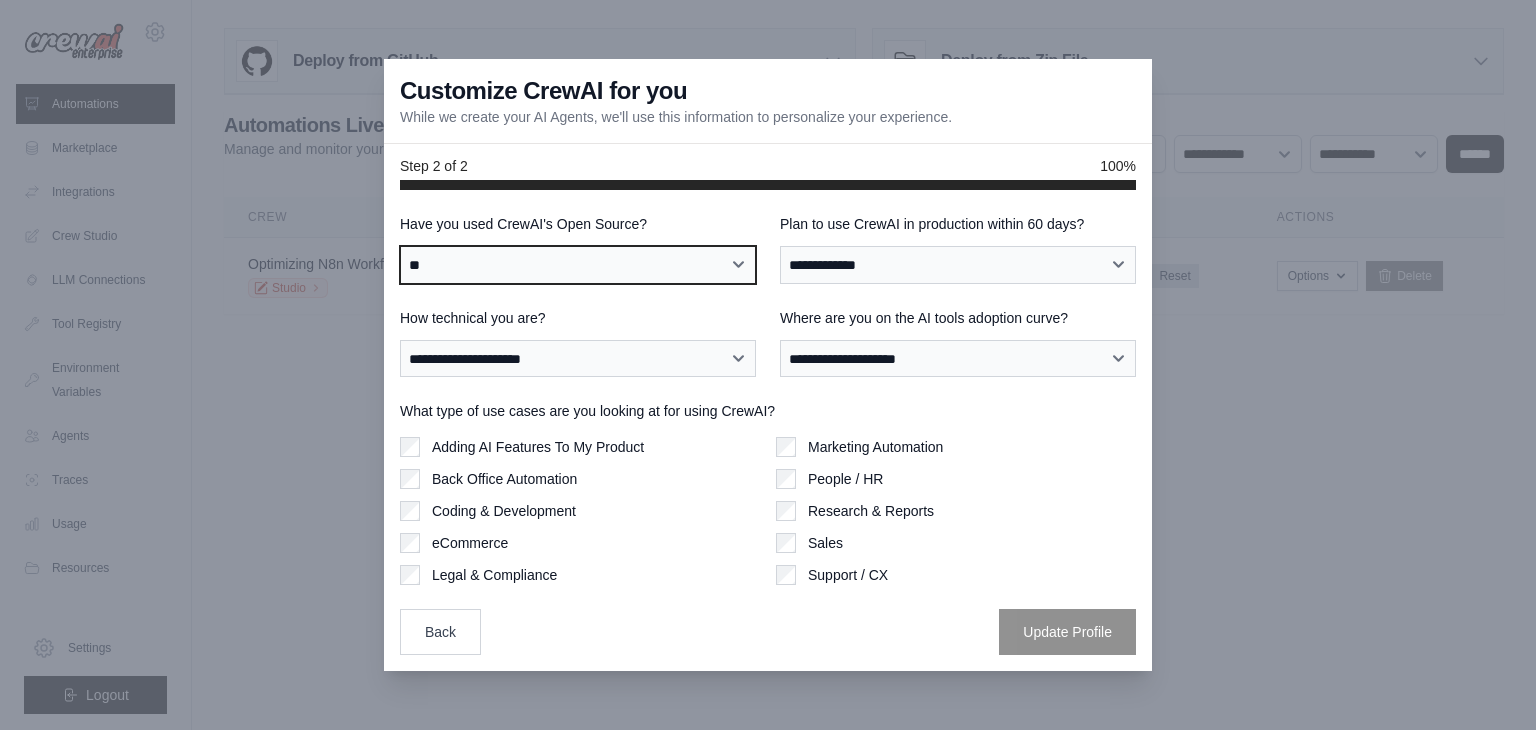 click on "**********" at bounding box center (578, 265) 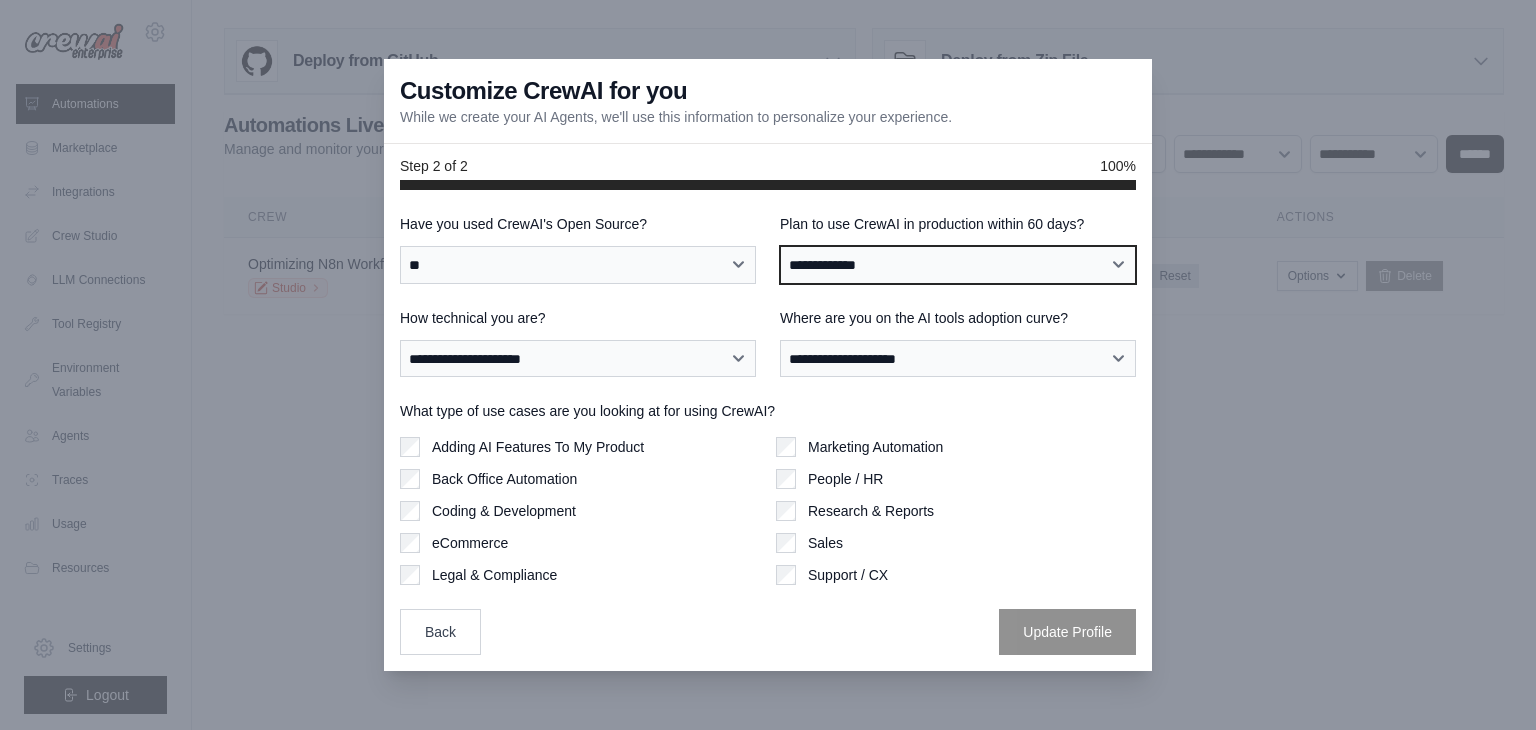 click on "**********" at bounding box center (958, 265) 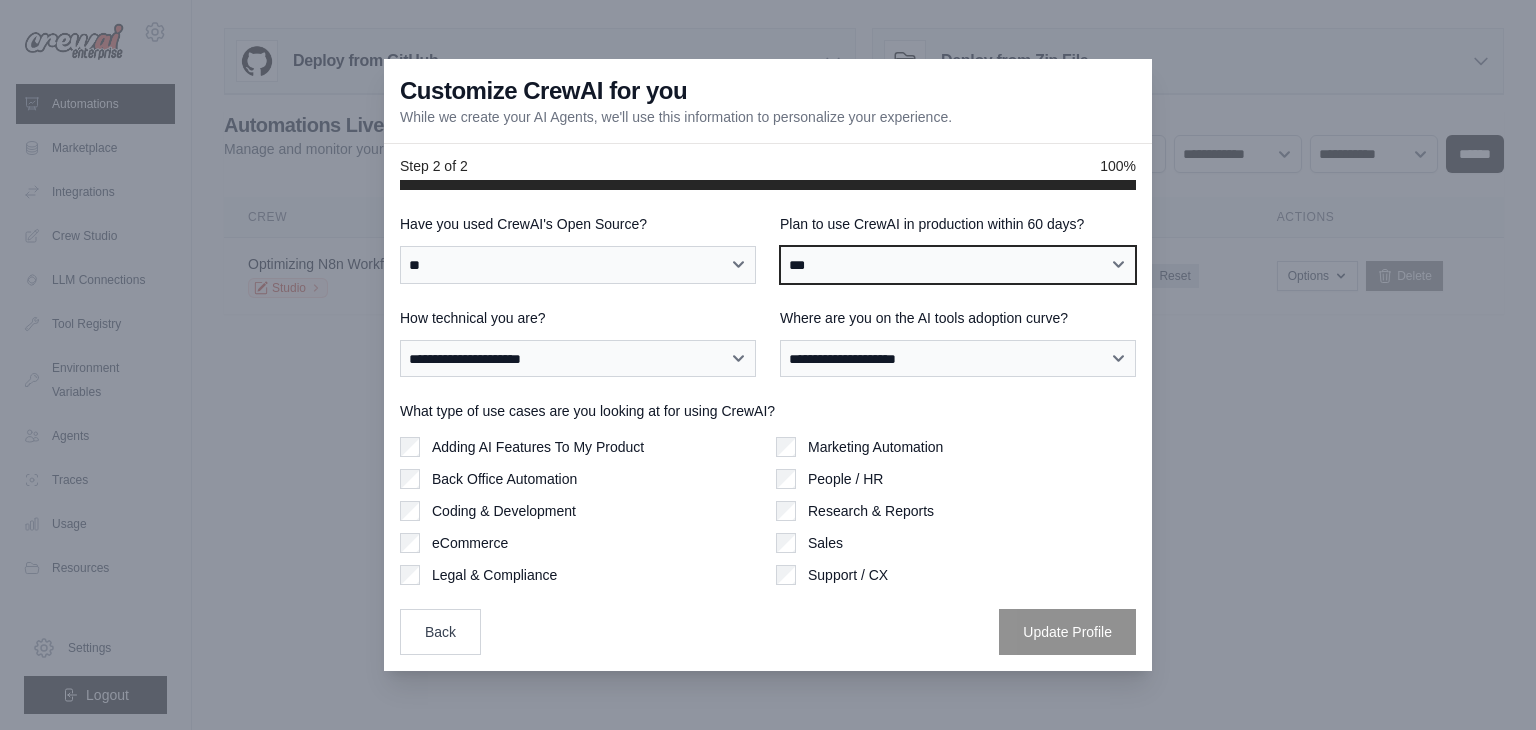 click on "**********" at bounding box center [958, 265] 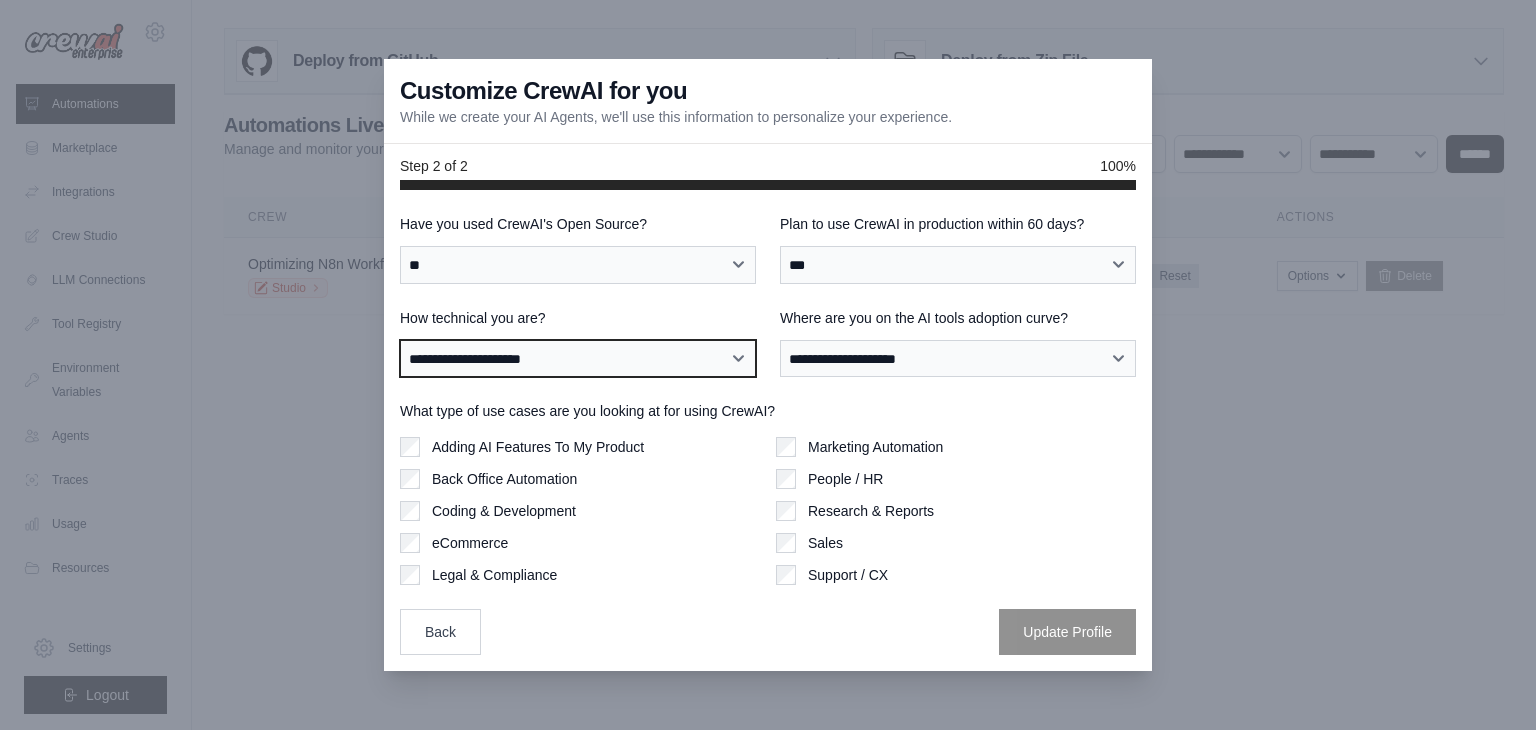 click on "**********" at bounding box center (578, 359) 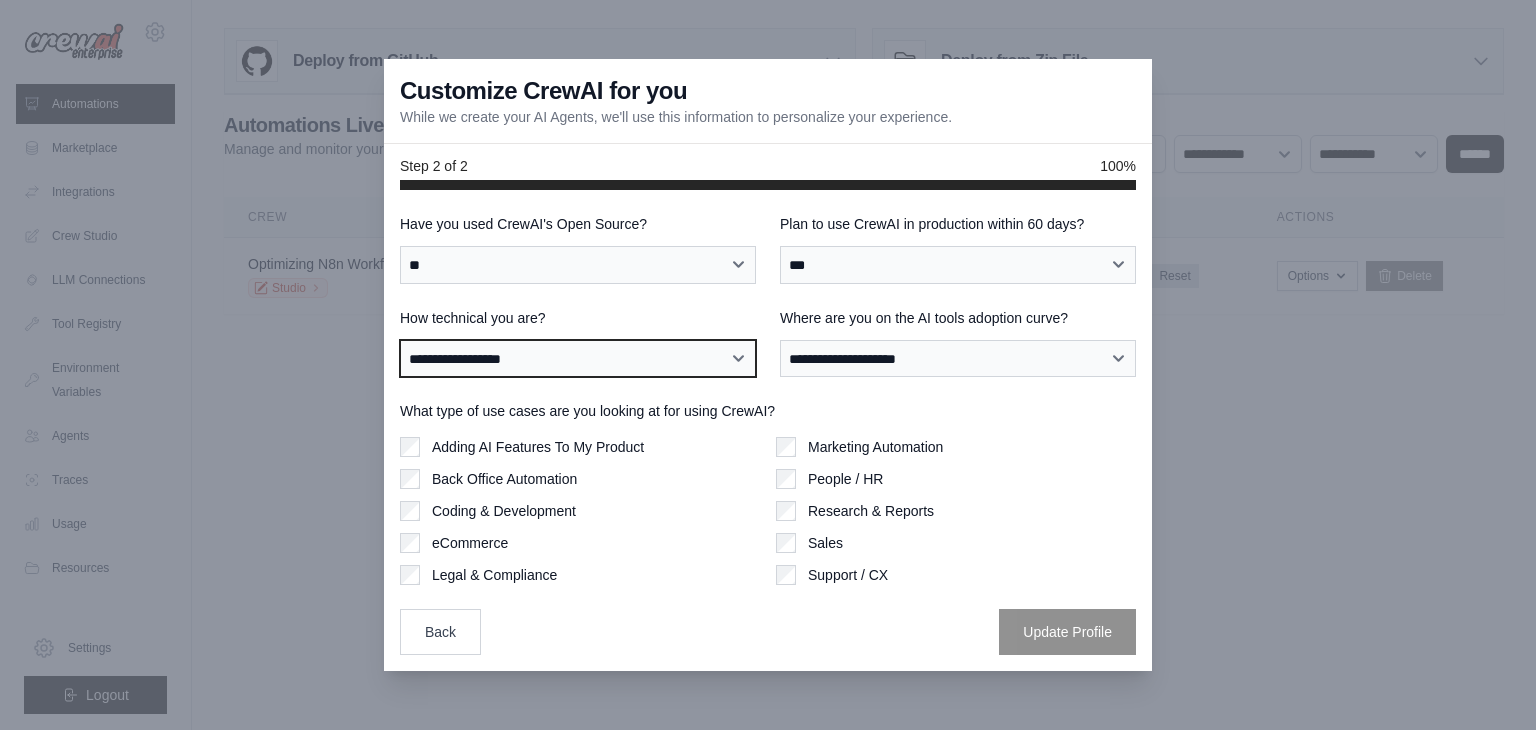 click on "**********" at bounding box center (578, 359) 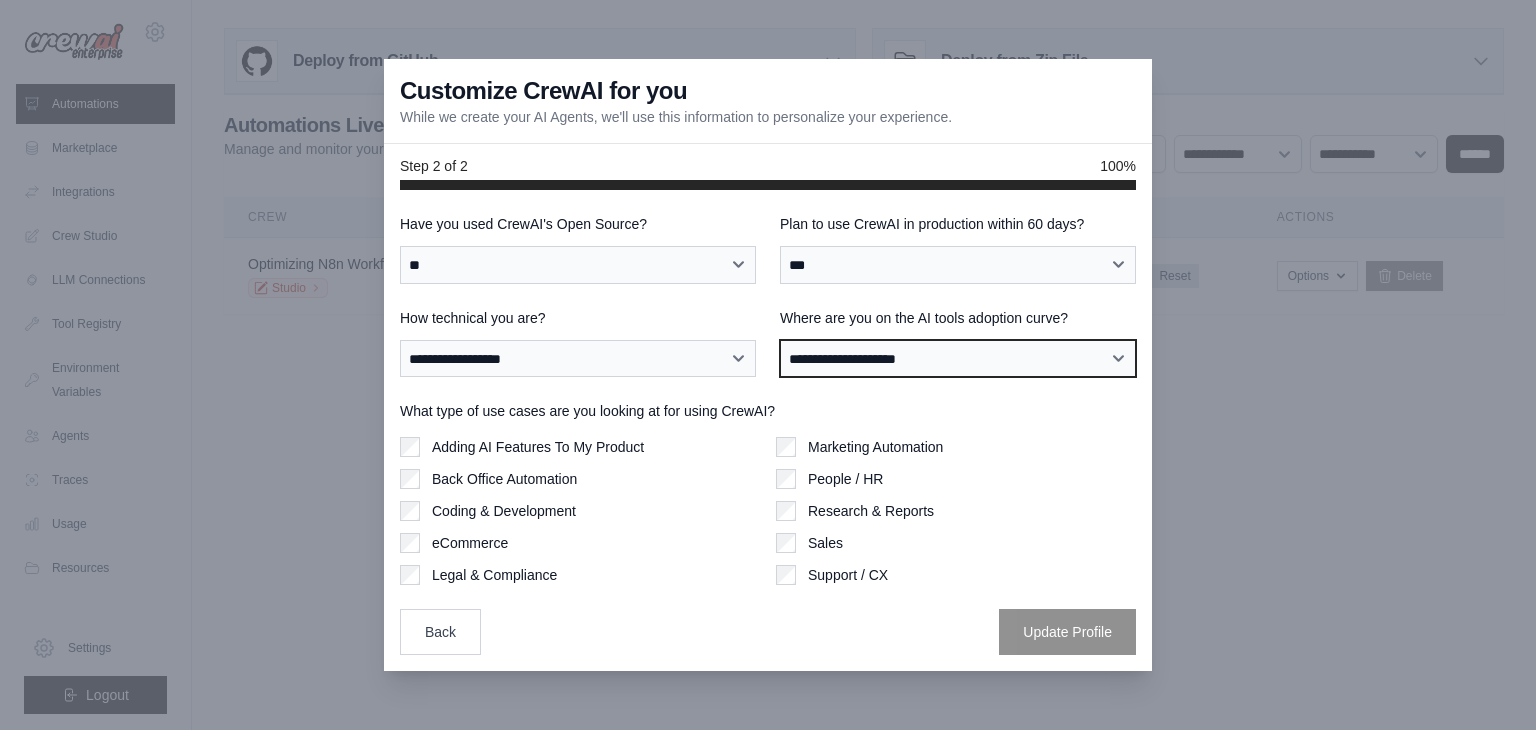 click on "**********" at bounding box center (958, 359) 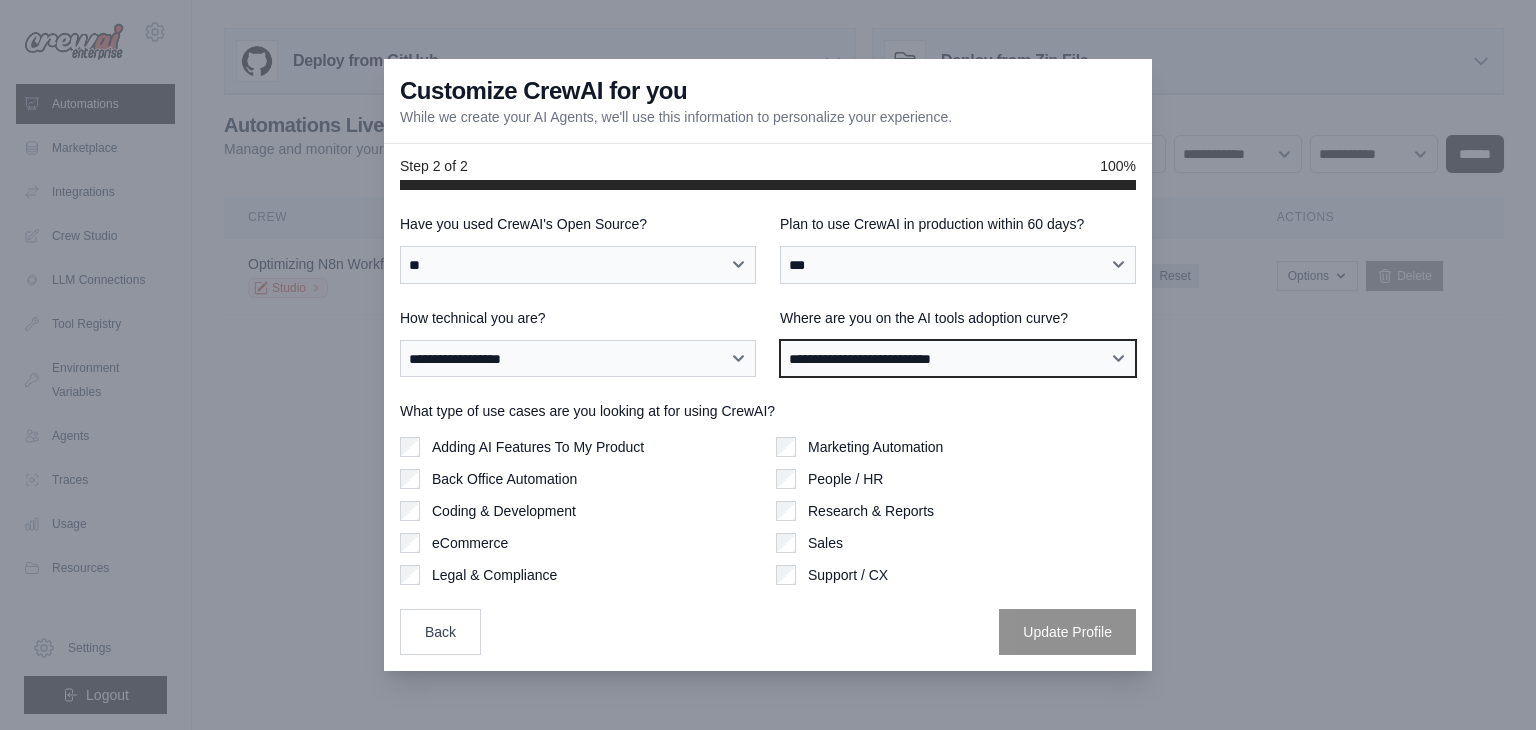 click on "**********" at bounding box center (958, 359) 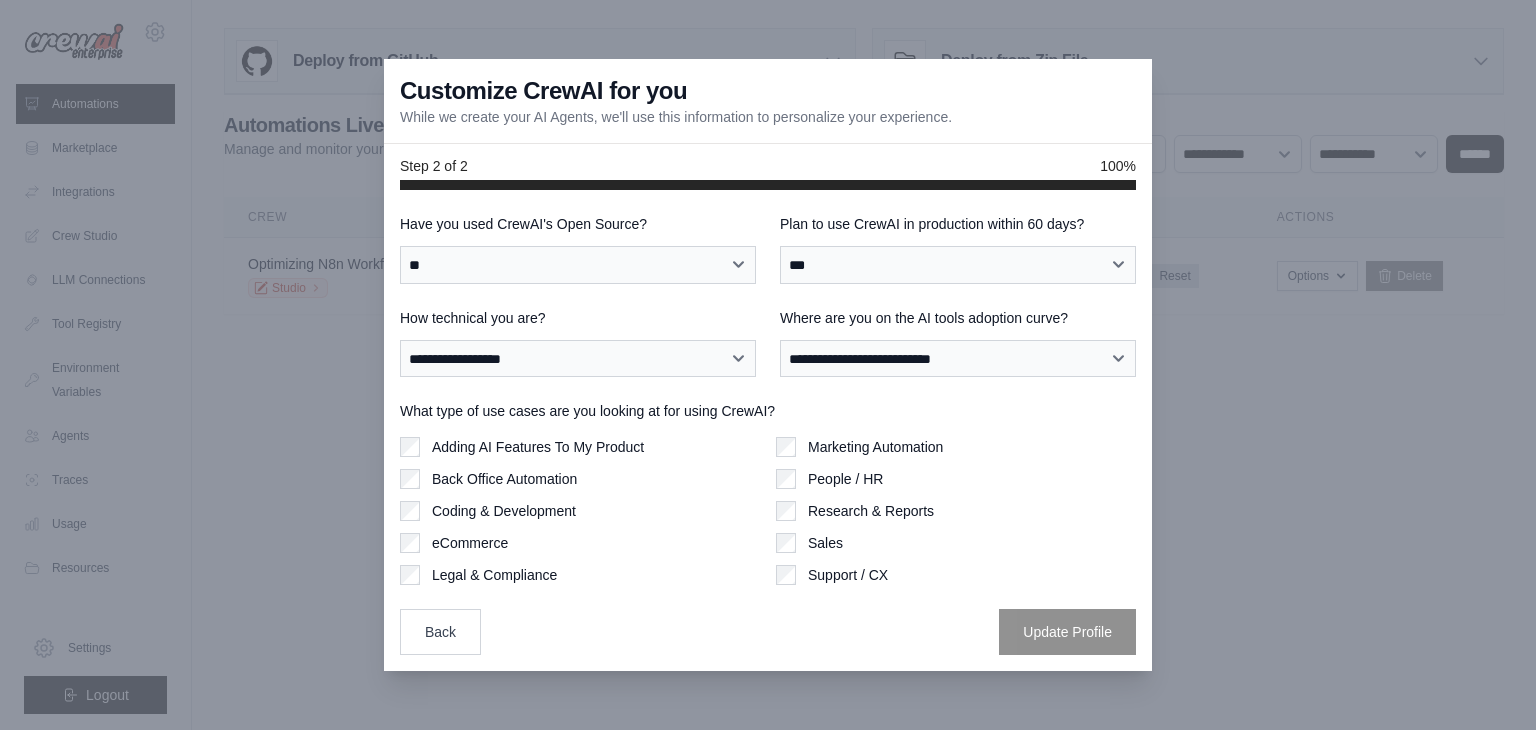 click on "Coding & Development" at bounding box center [504, 511] 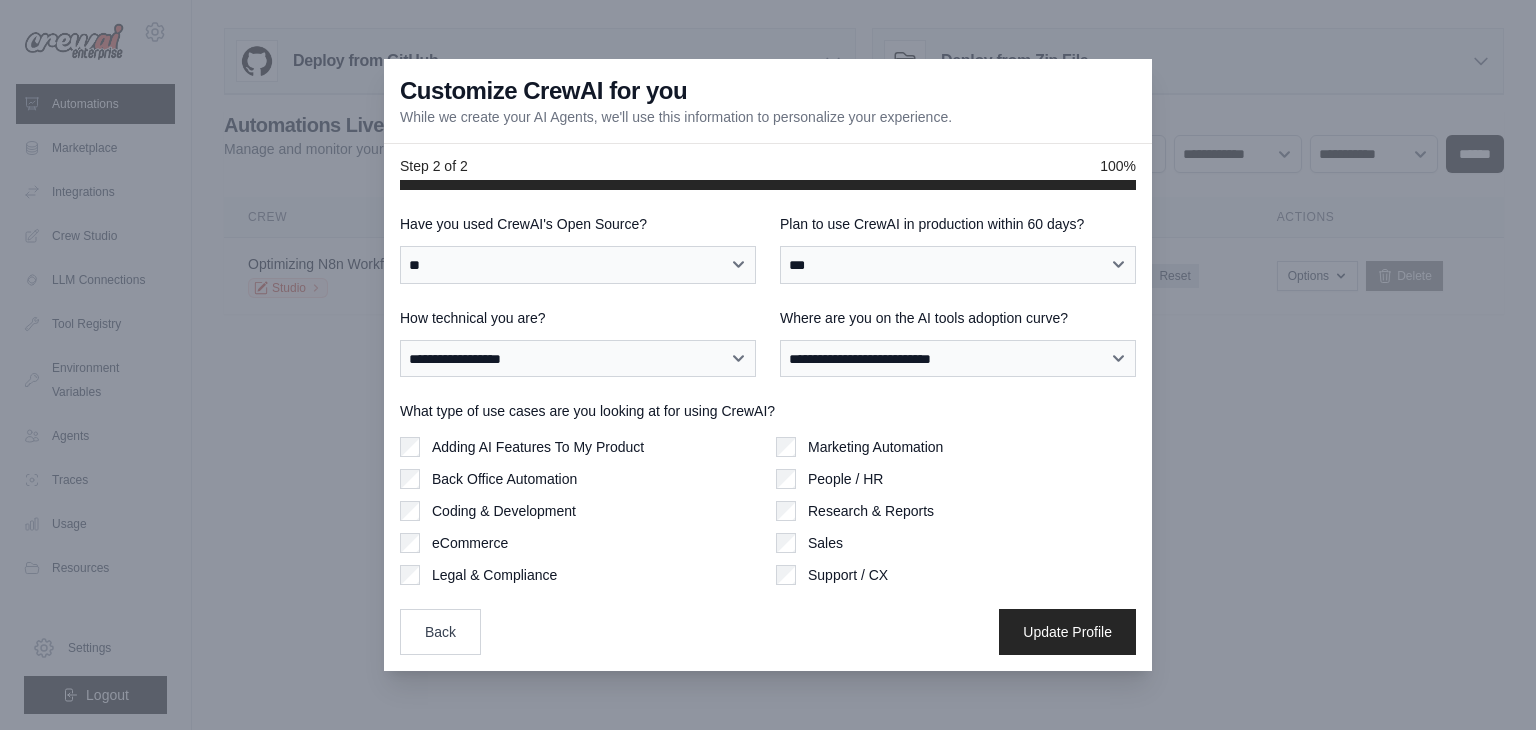 click on "Marketing Automation" at bounding box center (875, 447) 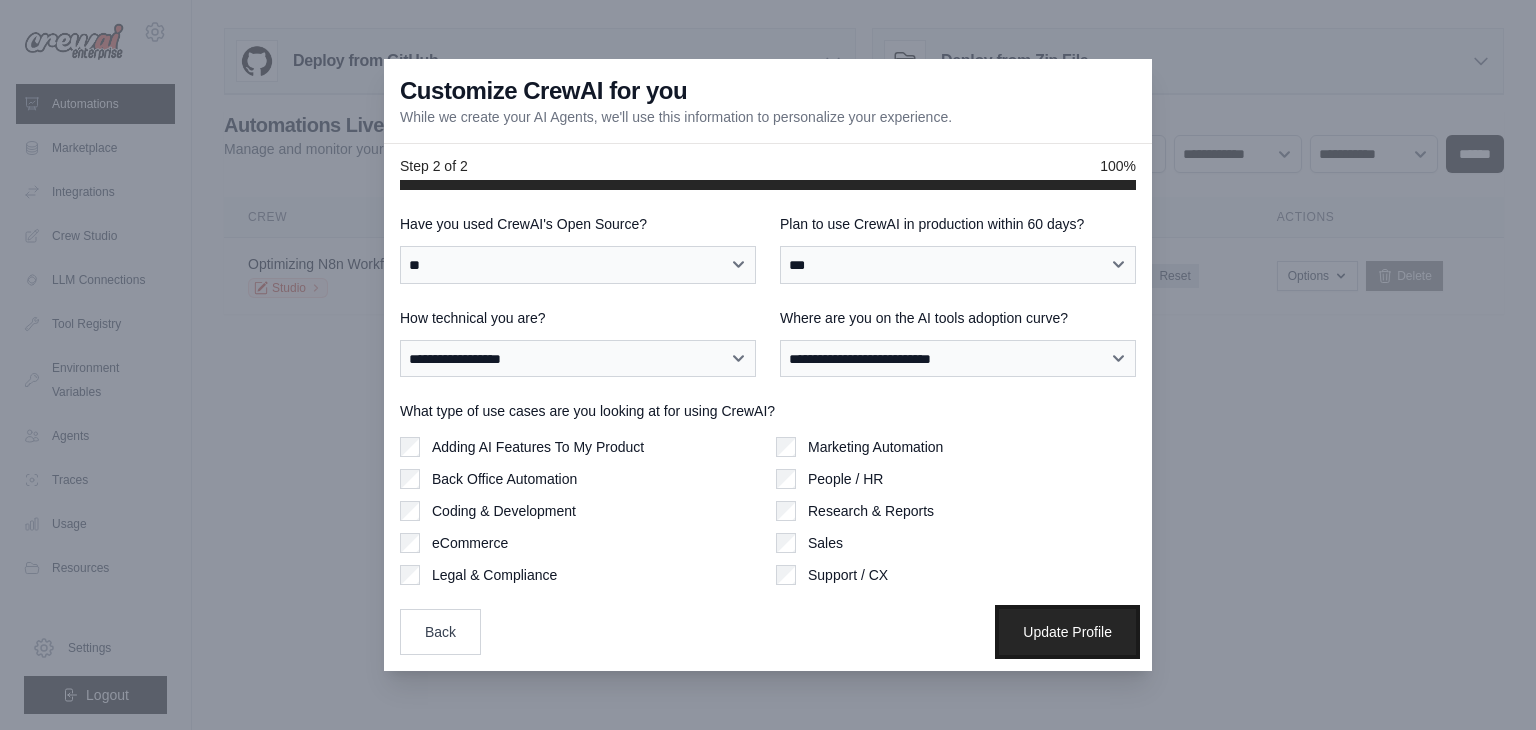 click on "Update Profile" at bounding box center (1067, 632) 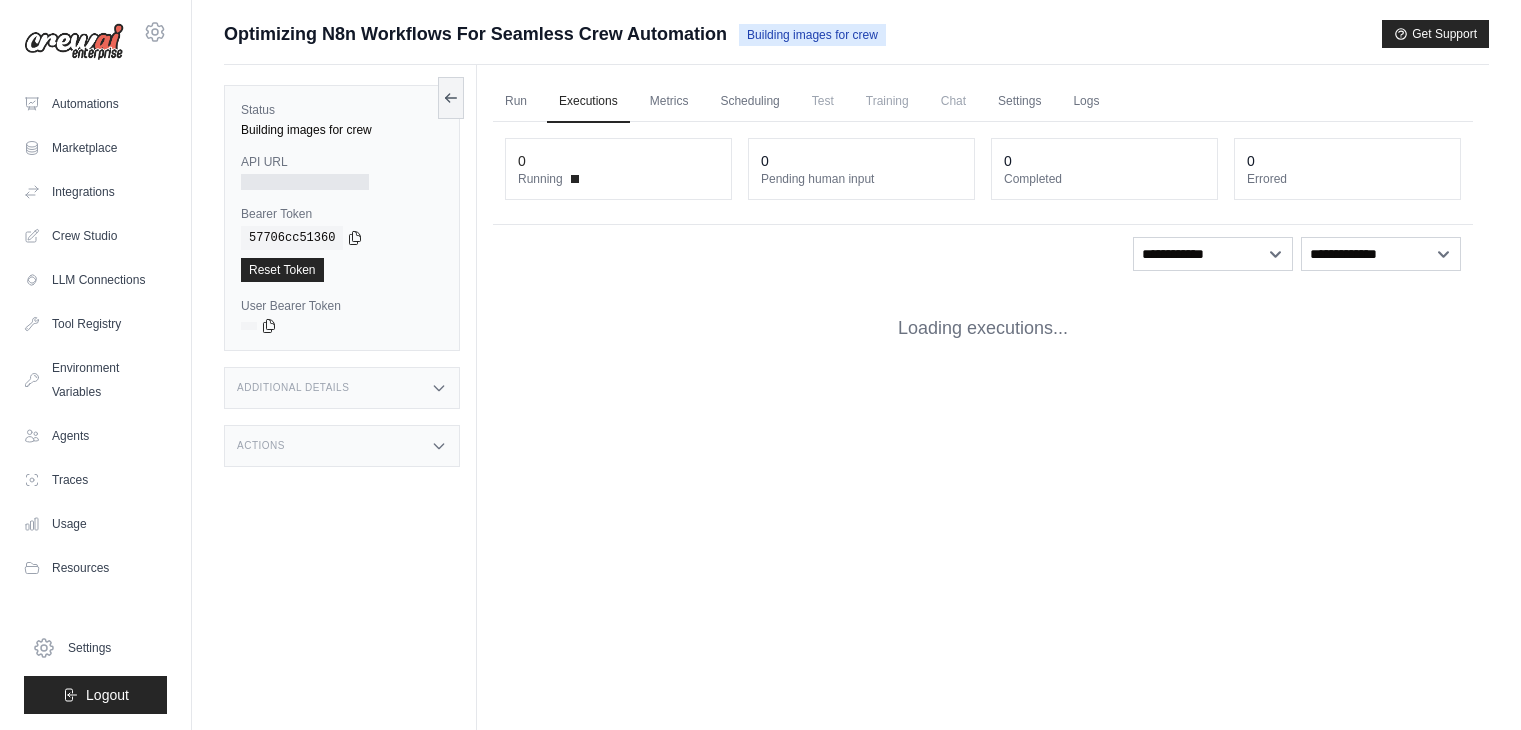 scroll, scrollTop: 0, scrollLeft: 0, axis: both 